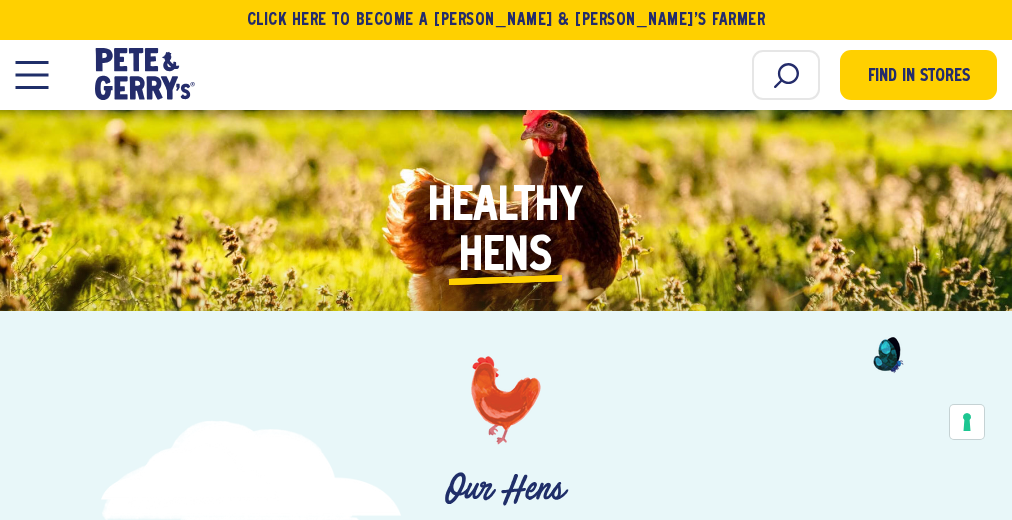 scroll, scrollTop: 7318, scrollLeft: 0, axis: vertical 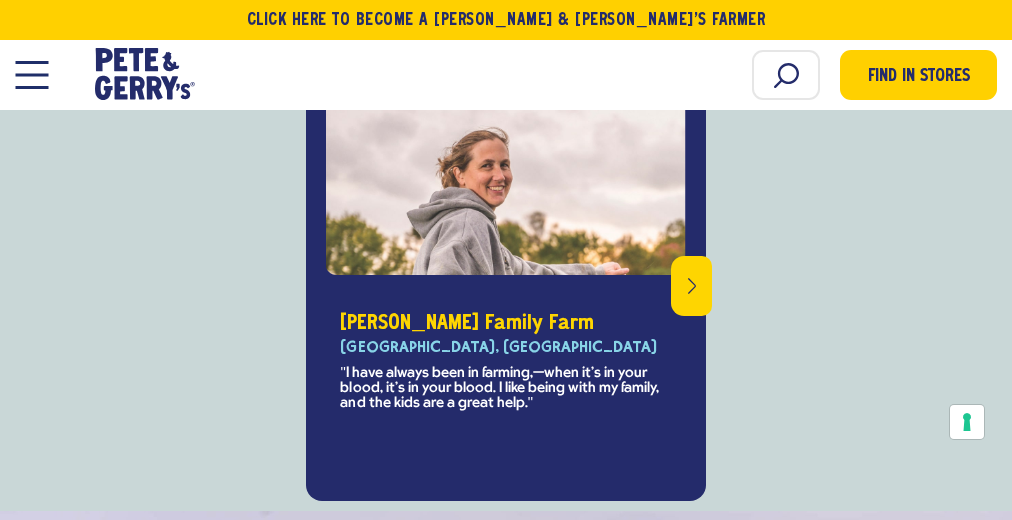 click 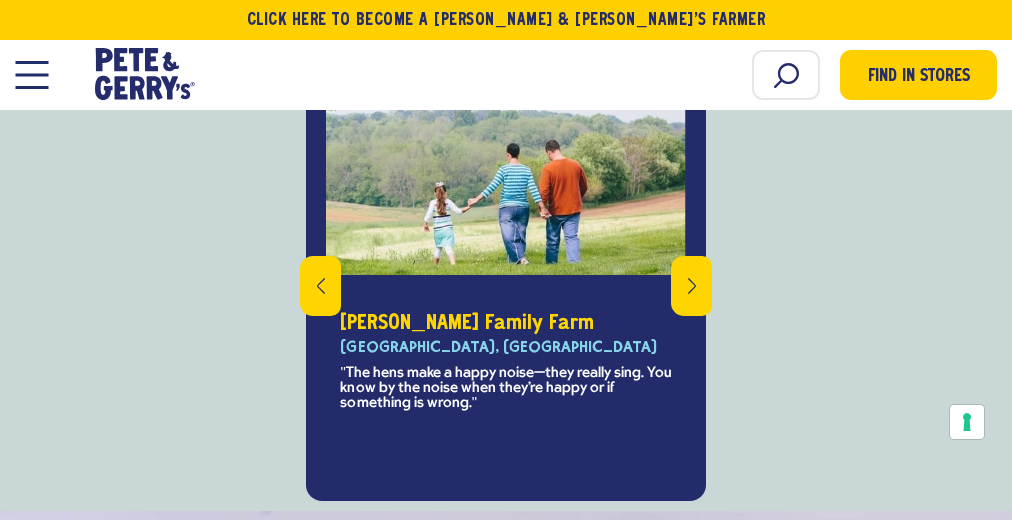 click at bounding box center (691, 286) 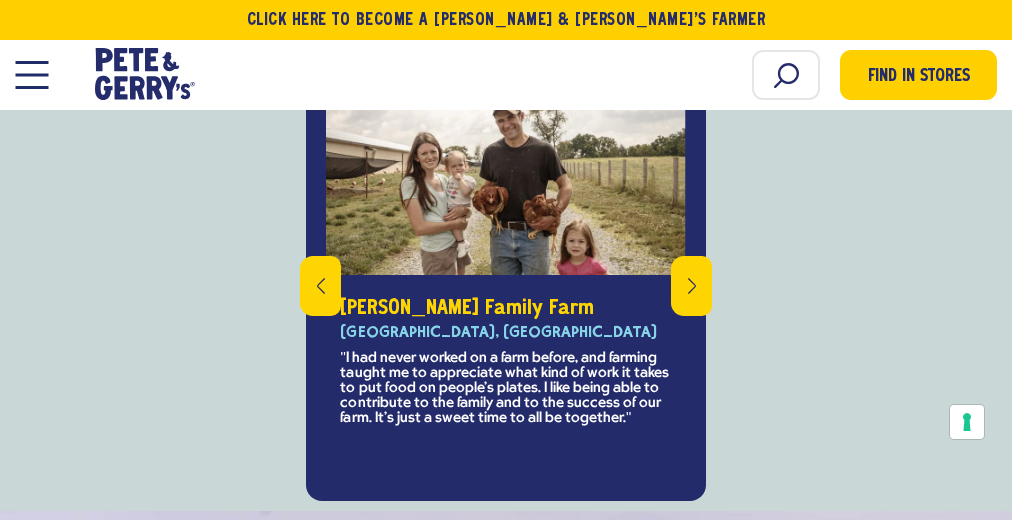 click at bounding box center [691, 286] 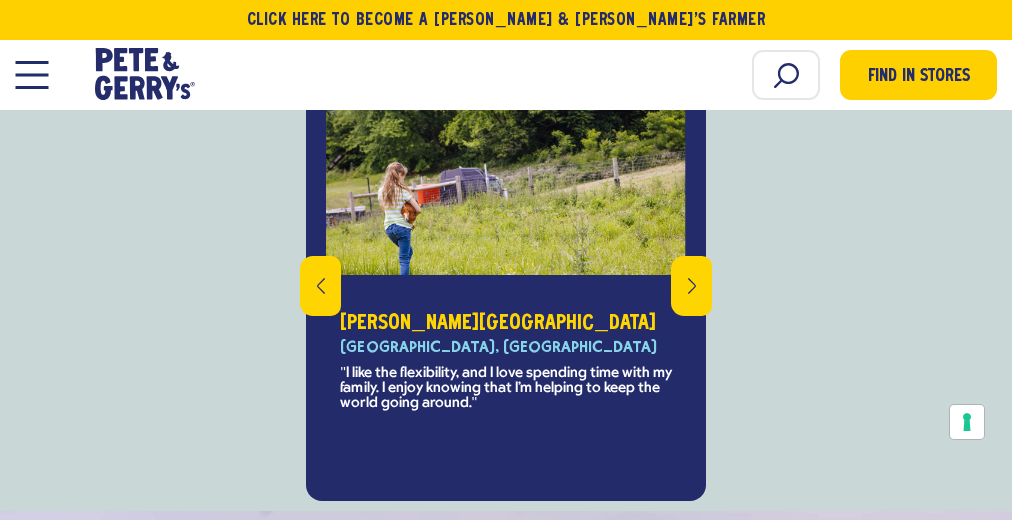 click at bounding box center [691, 286] 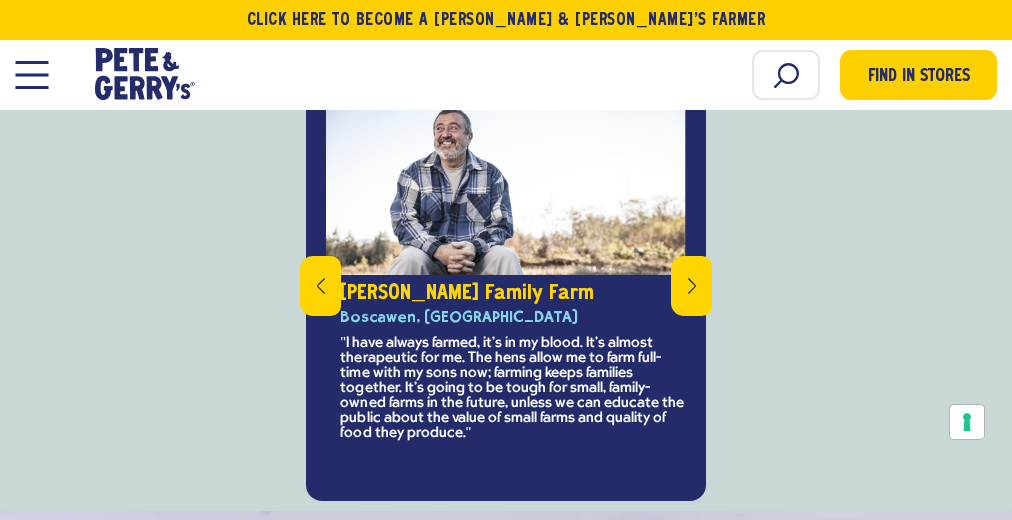 click at bounding box center (691, 286) 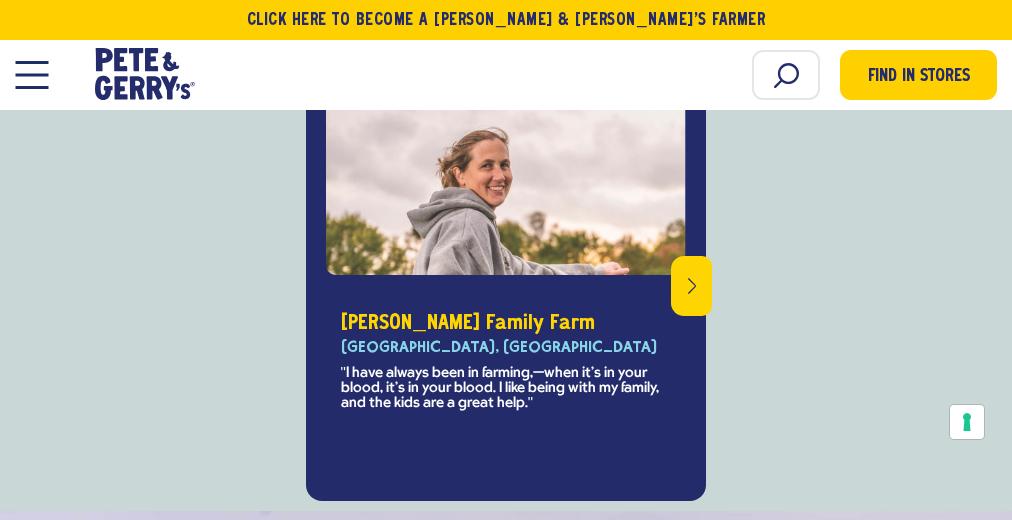 click at bounding box center [589, -378] 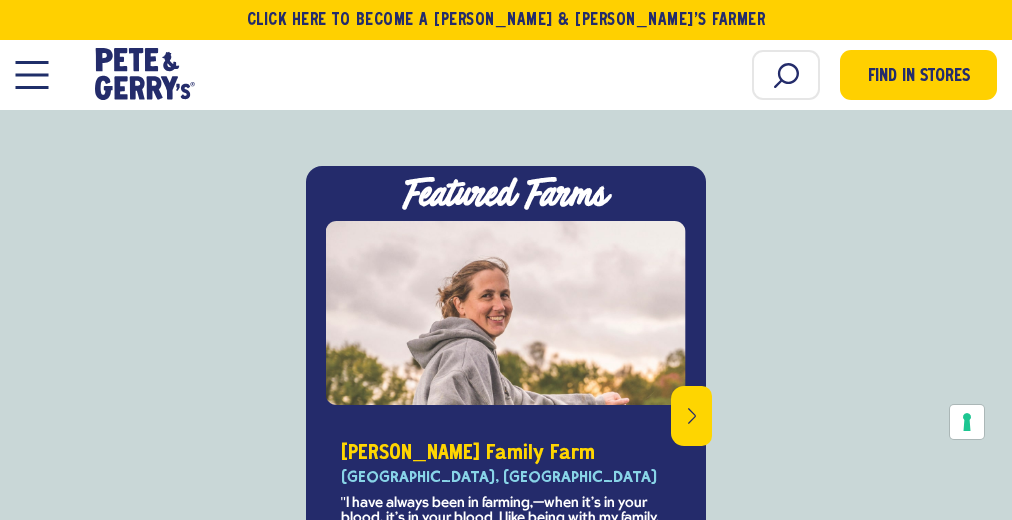 scroll, scrollTop: 6909, scrollLeft: 0, axis: vertical 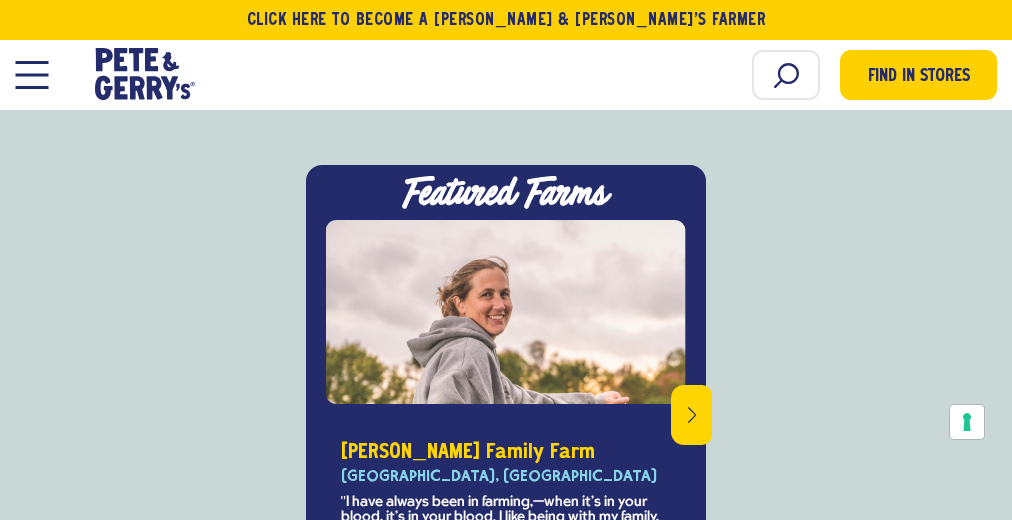 click at bounding box center [691, 415] 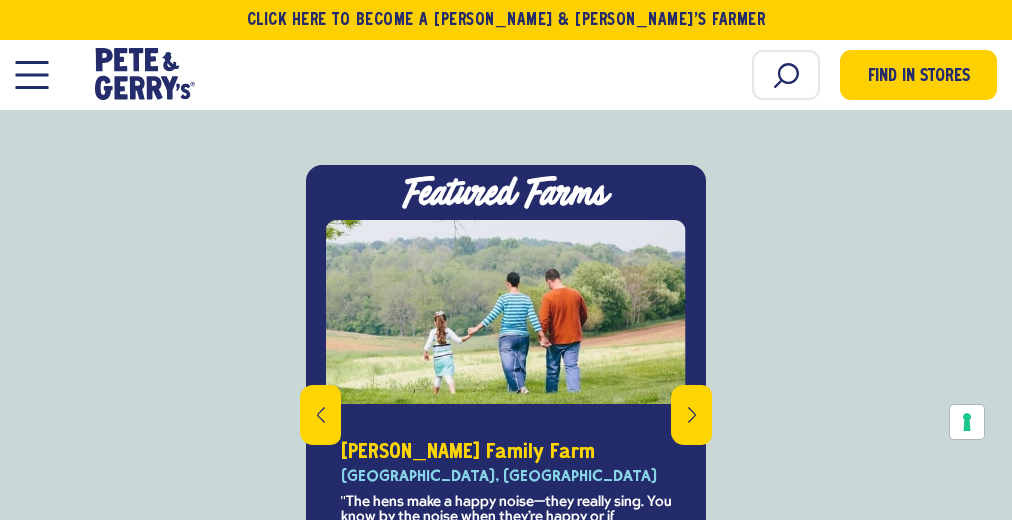 click at bounding box center (506, 74) 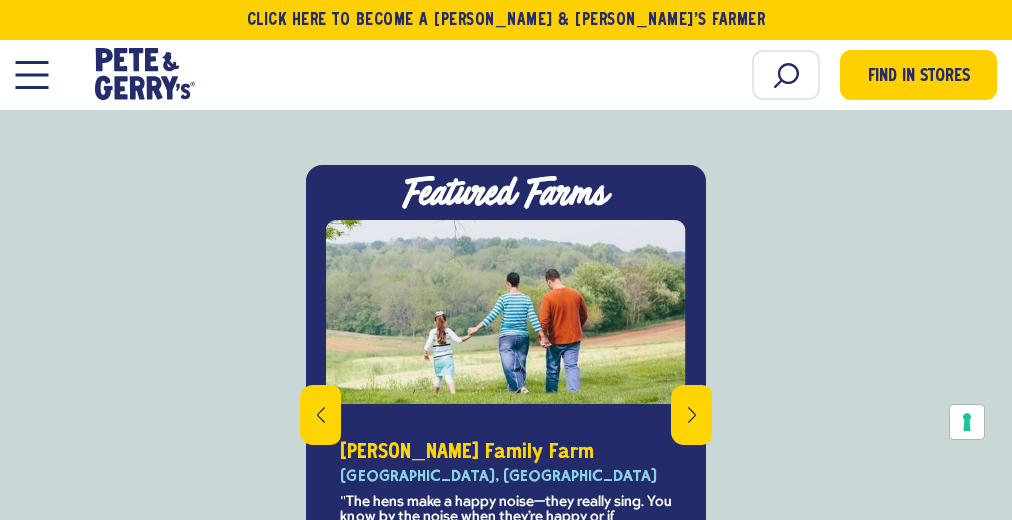 click at bounding box center [593, -437] 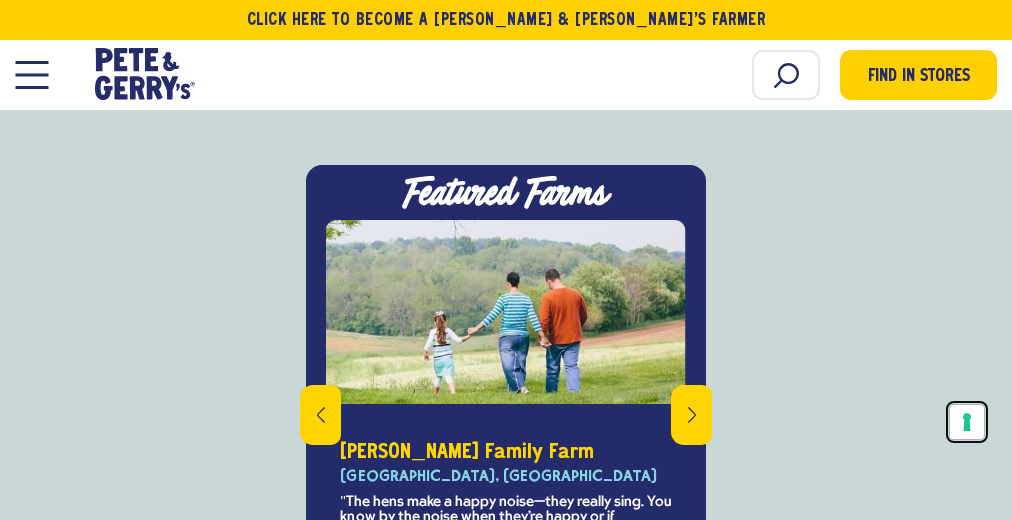 click on "Your consent preferences for tracking technologies" at bounding box center [967, 422] 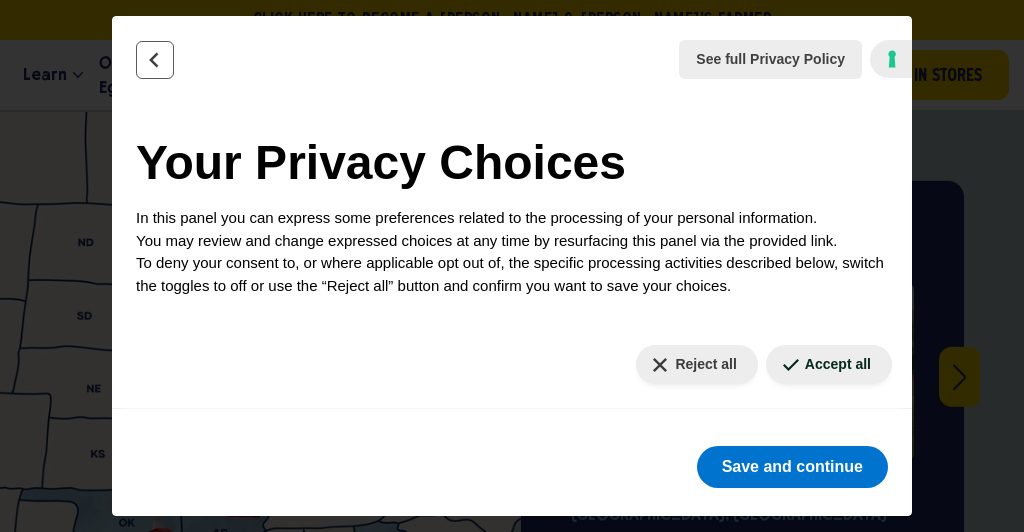 click at bounding box center [155, 60] 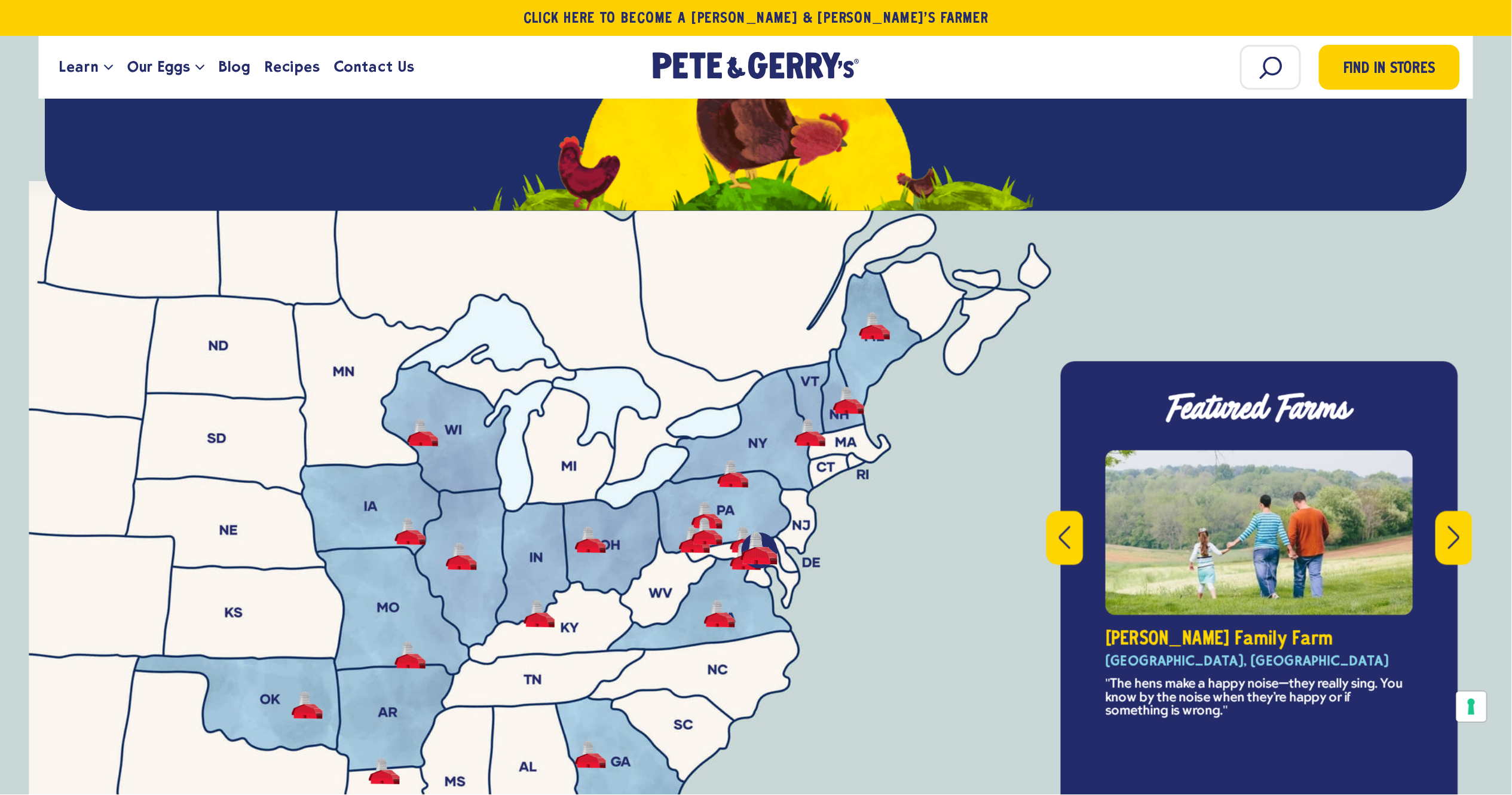 scroll, scrollTop: 4130, scrollLeft: 0, axis: vertical 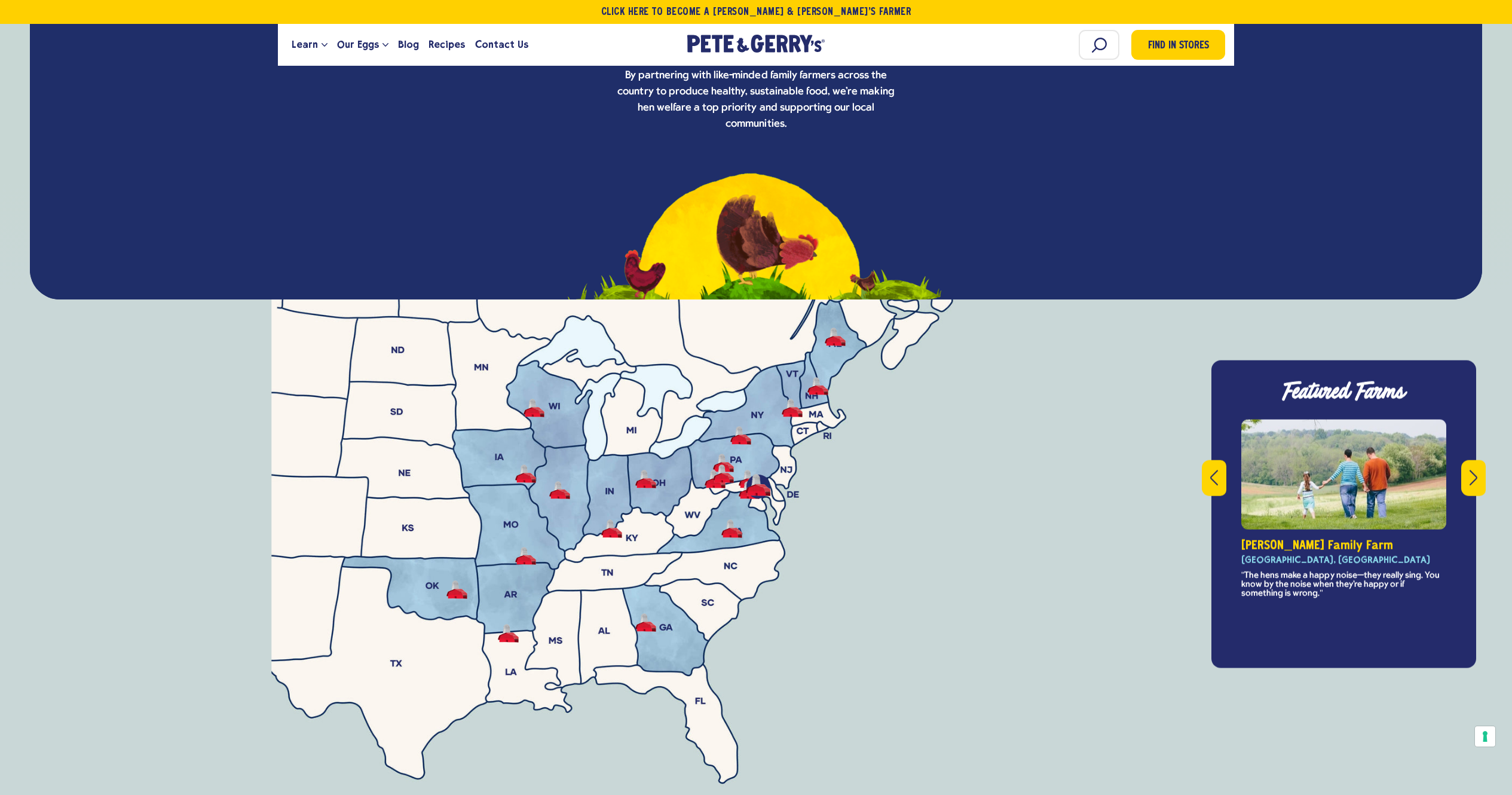 drag, startPoint x: 601, startPoint y: 0, endPoint x: 659, endPoint y: 485, distance: 488.4557 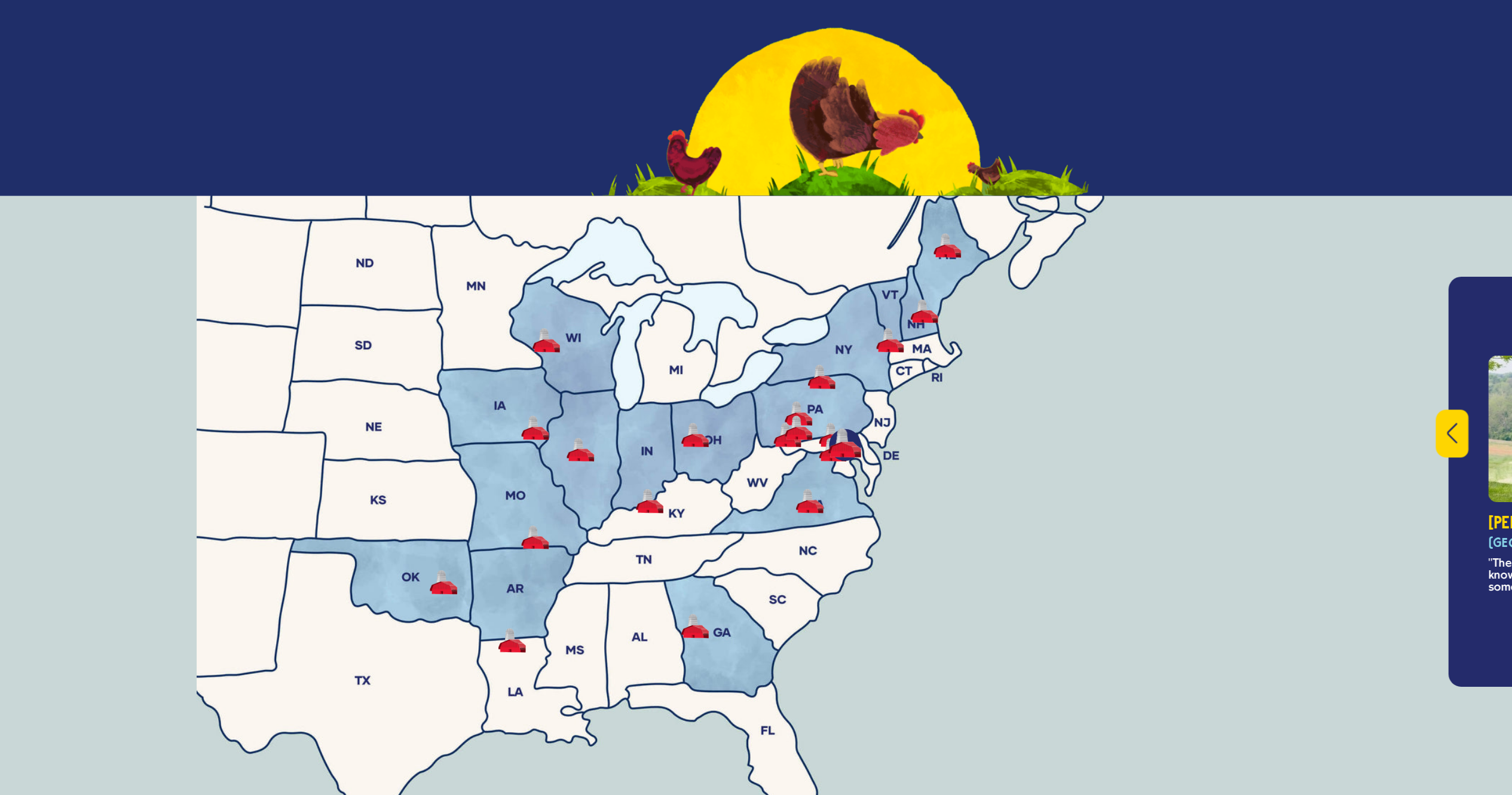 scroll, scrollTop: 4127, scrollLeft: 0, axis: vertical 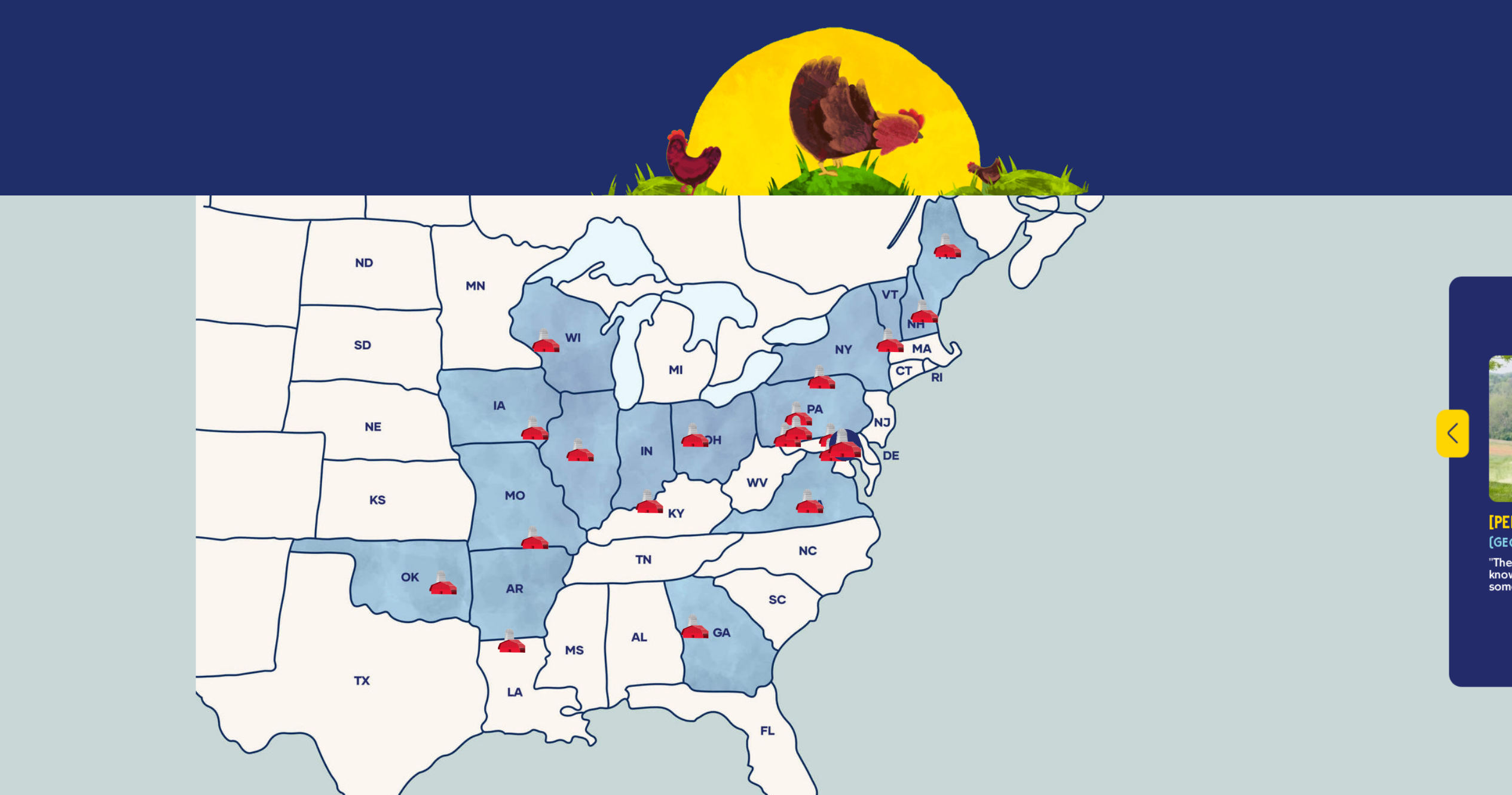 drag, startPoint x: 460, startPoint y: 493, endPoint x: 212, endPoint y: 528, distance: 250.45758 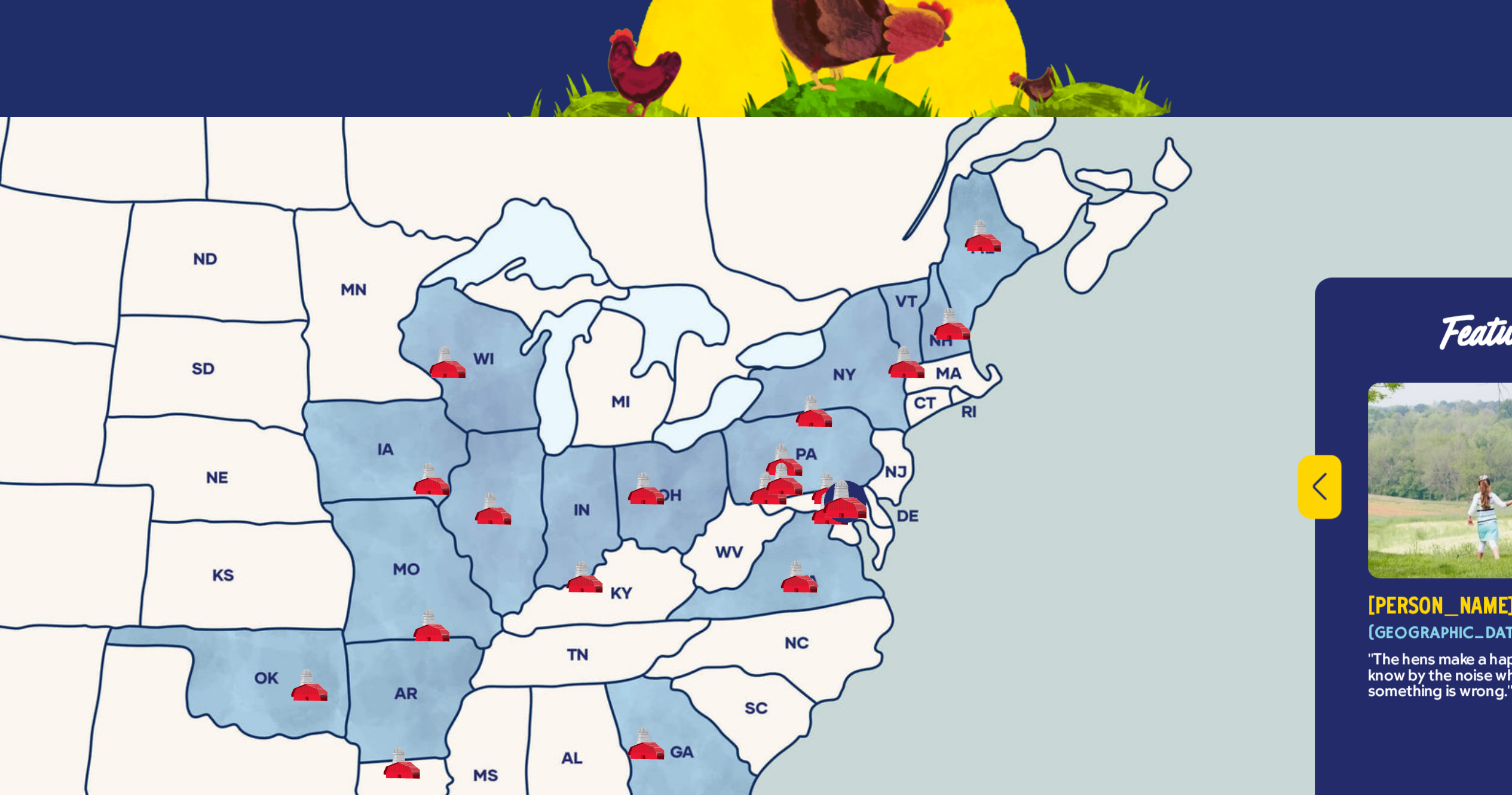 scroll, scrollTop: 4127, scrollLeft: 0, axis: vertical 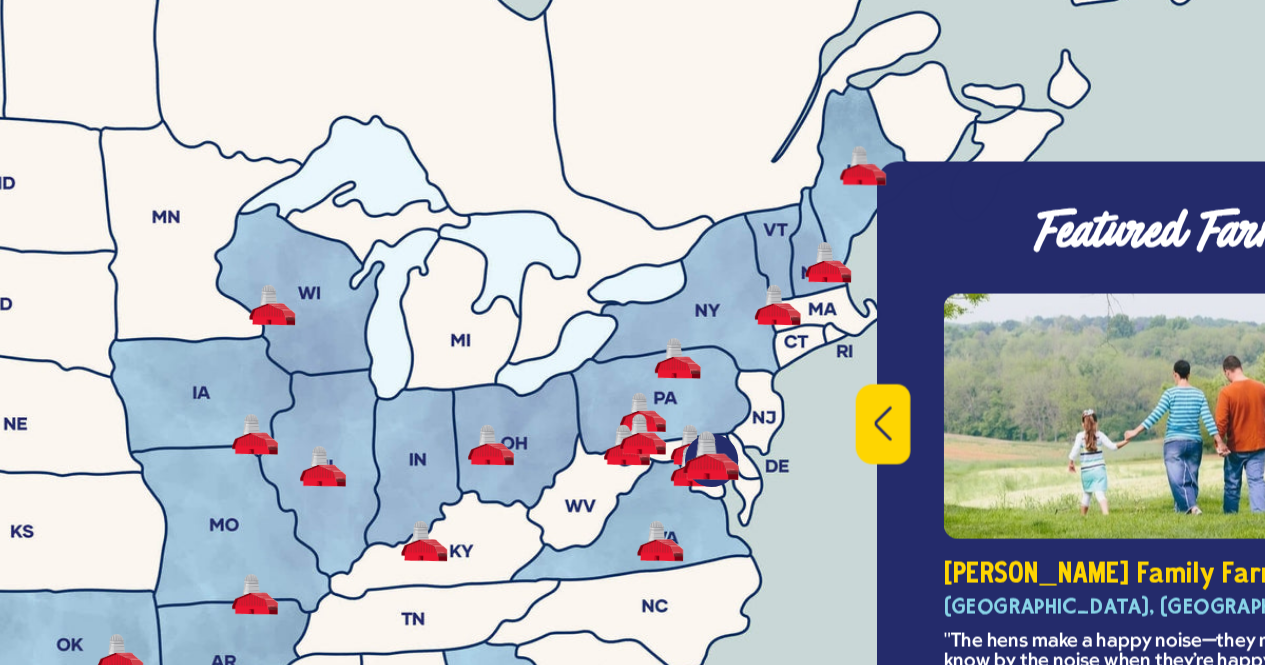 drag, startPoint x: 2128, startPoint y: 261, endPoint x: 604, endPoint y: 507, distance: 1543.7267 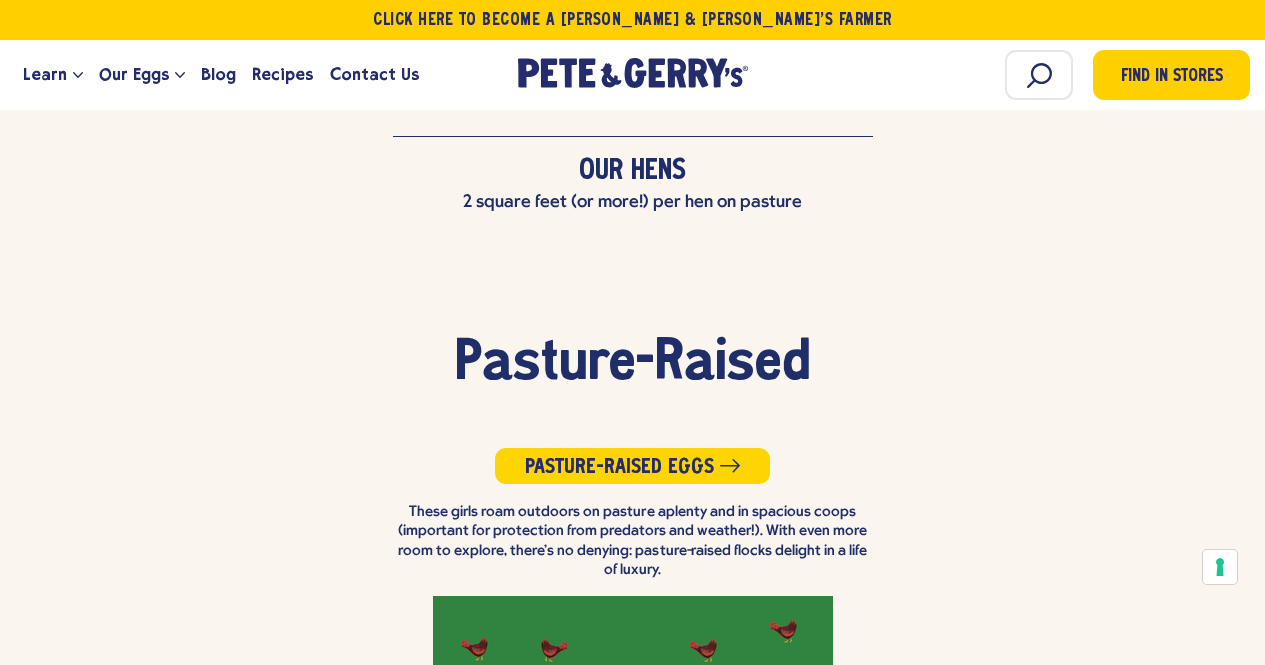 scroll, scrollTop: 2958, scrollLeft: 0, axis: vertical 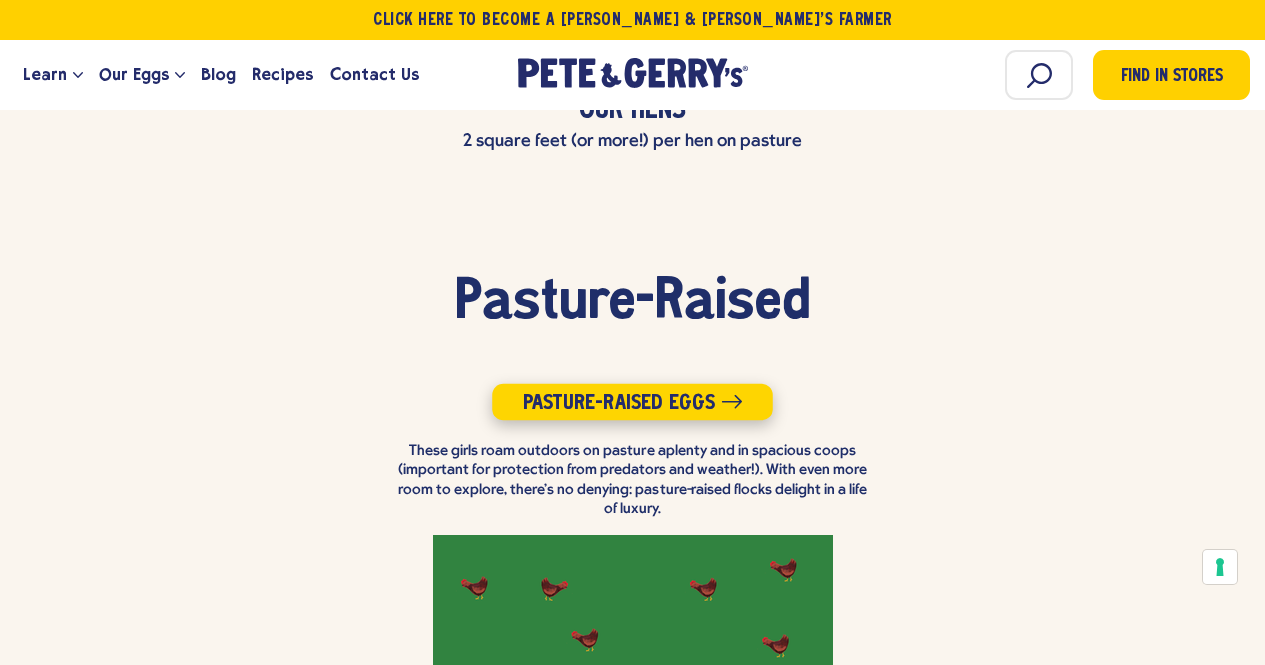 click on "Pasture-Raised Eggs" at bounding box center [632, 401] 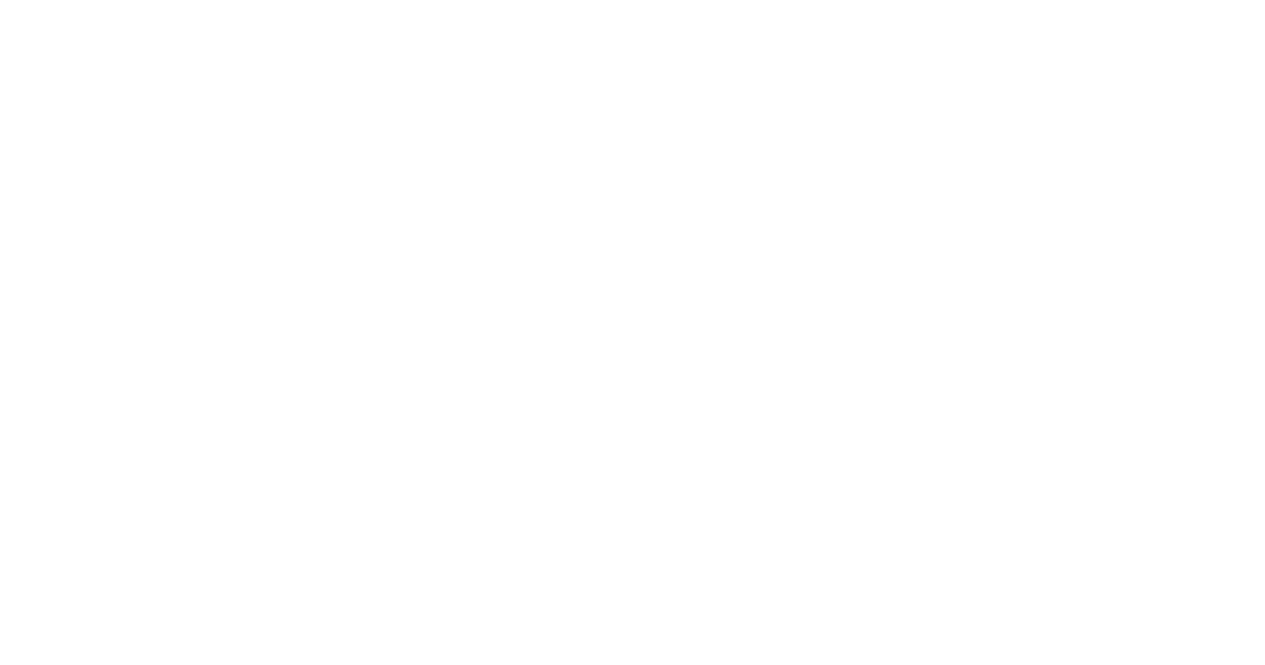scroll, scrollTop: 0, scrollLeft: 0, axis: both 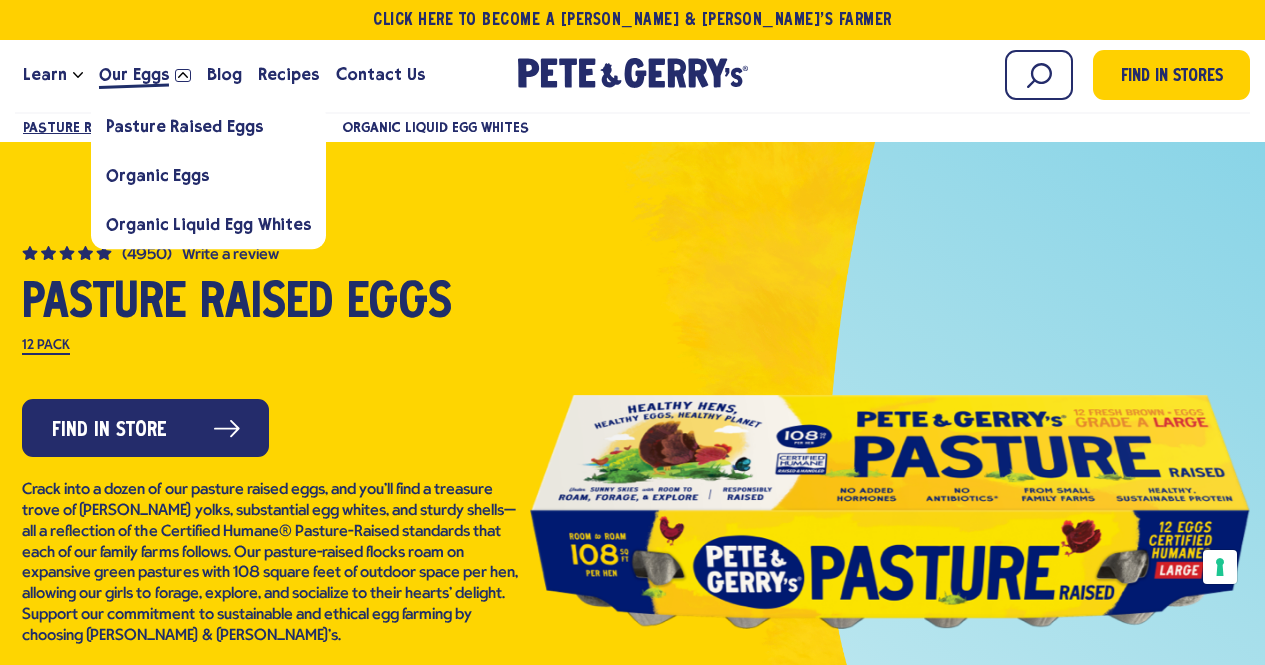 click at bounding box center [183, 75] 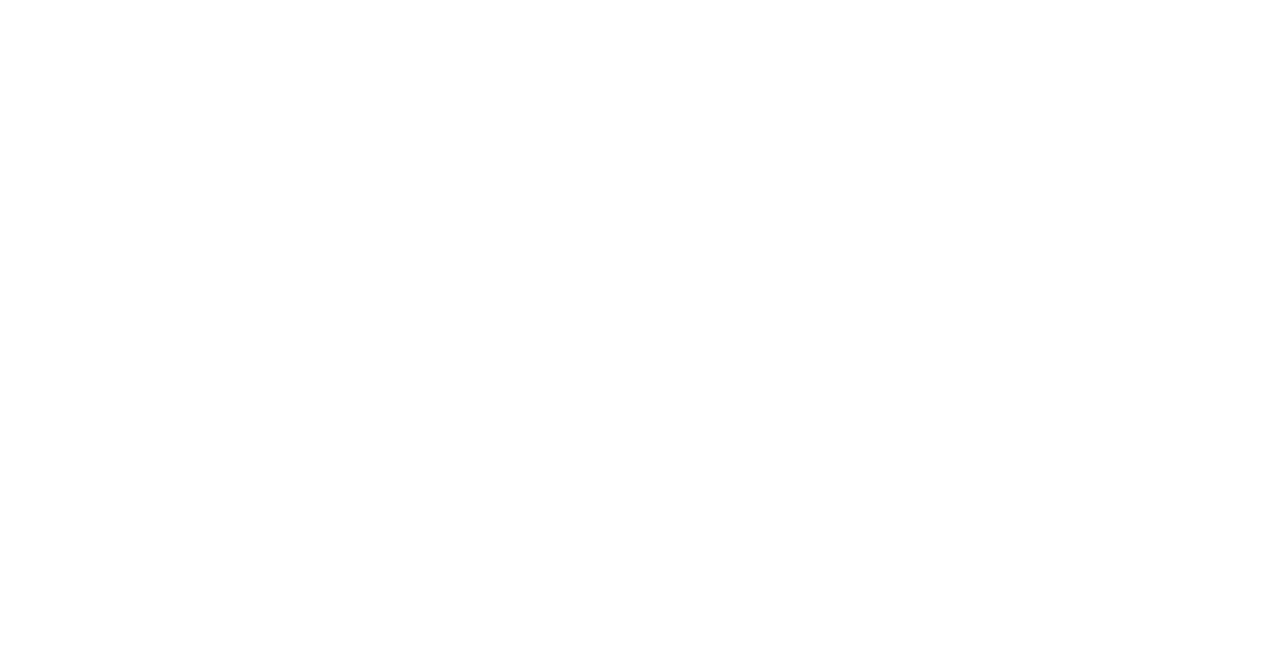 scroll, scrollTop: 0, scrollLeft: 0, axis: both 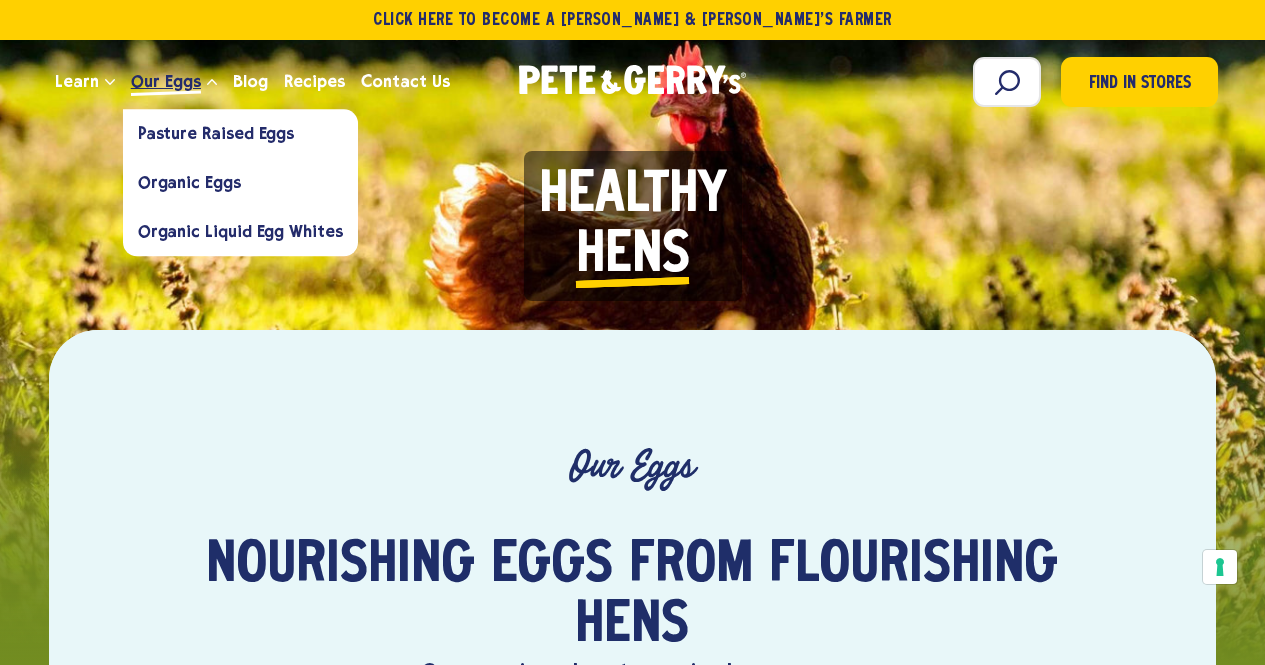 click on "Our Eggs" at bounding box center [166, 81] 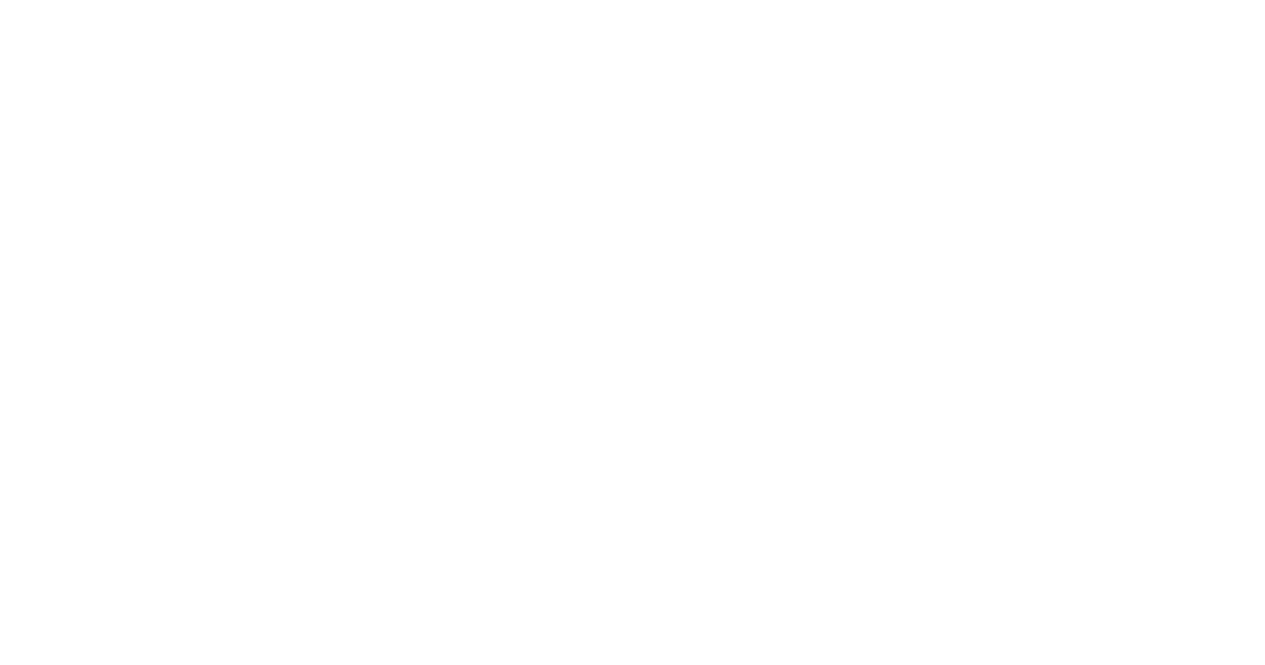 scroll, scrollTop: 0, scrollLeft: 0, axis: both 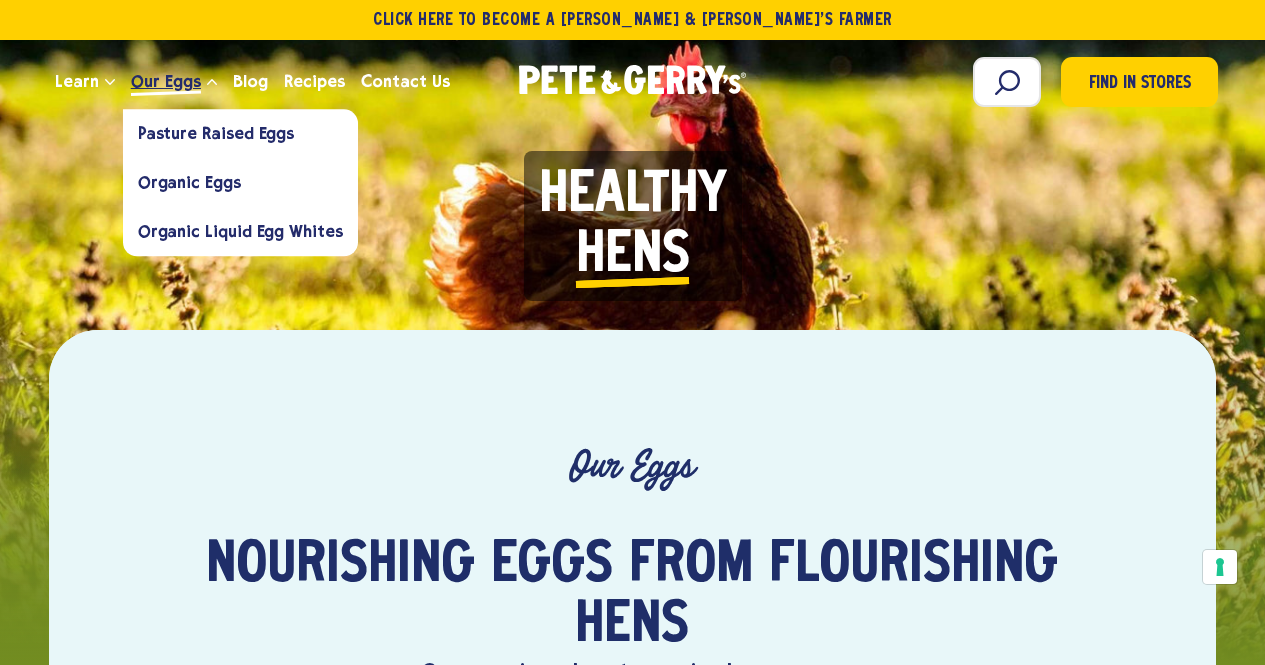 click on "Our Eggs" at bounding box center (174, 82) 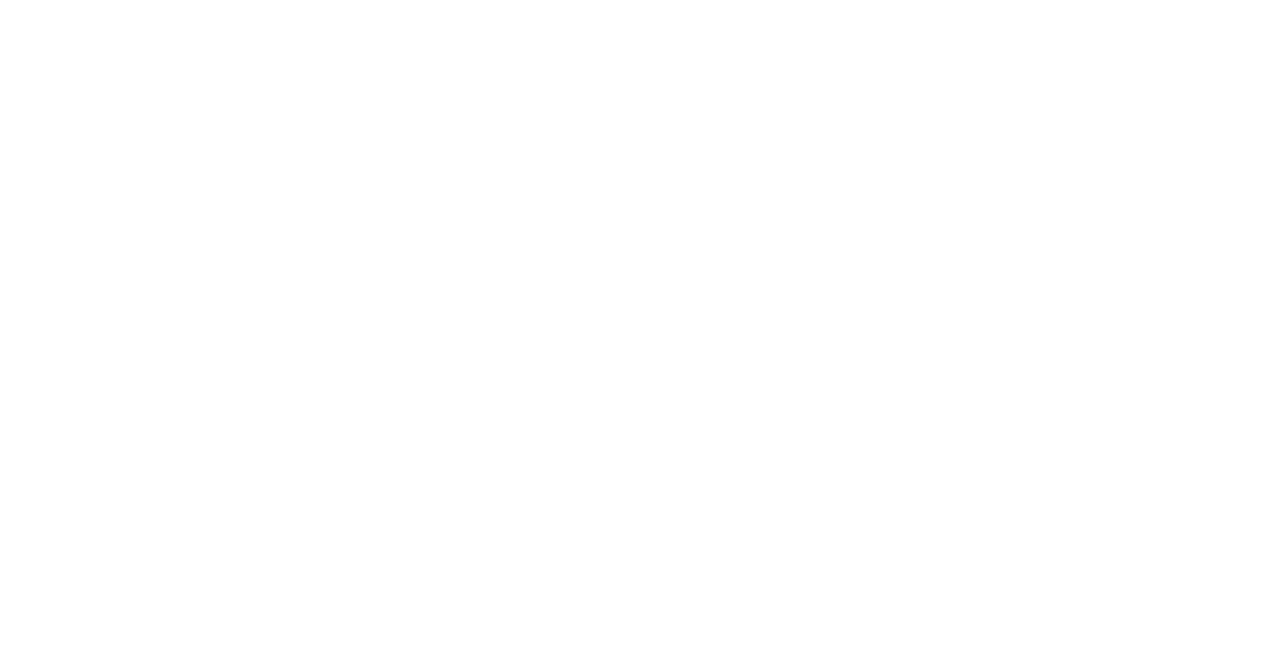 scroll, scrollTop: 0, scrollLeft: 0, axis: both 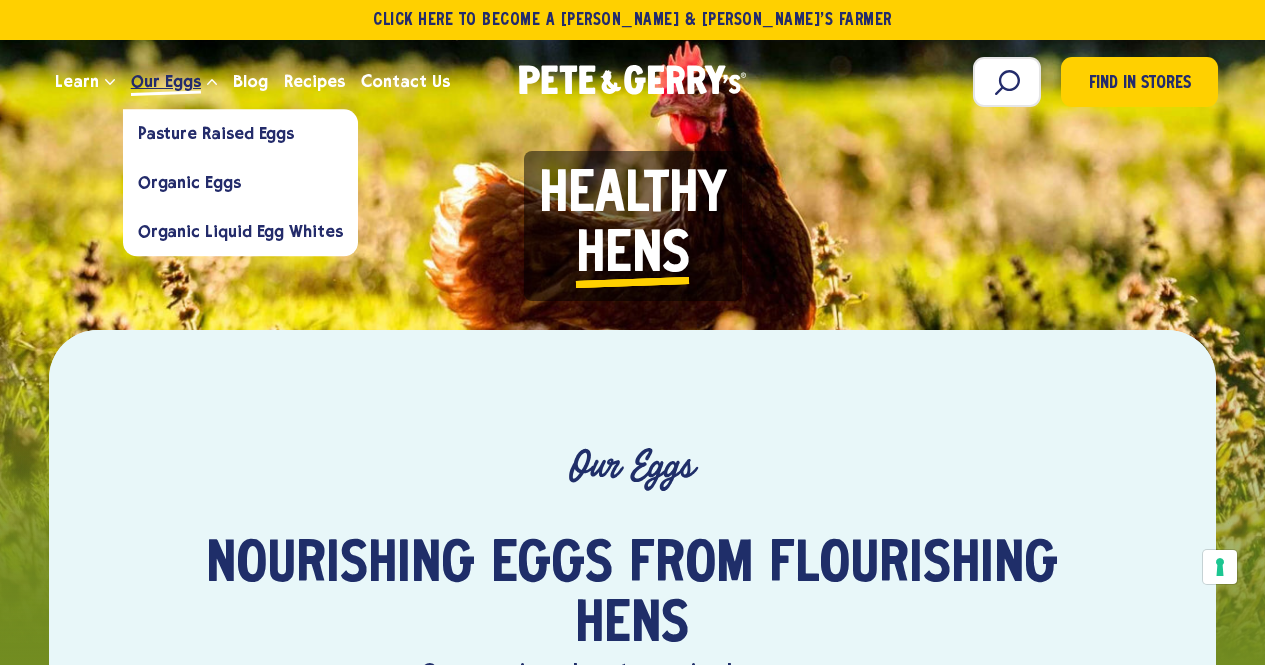 click on "Our Eggs" at bounding box center [166, 81] 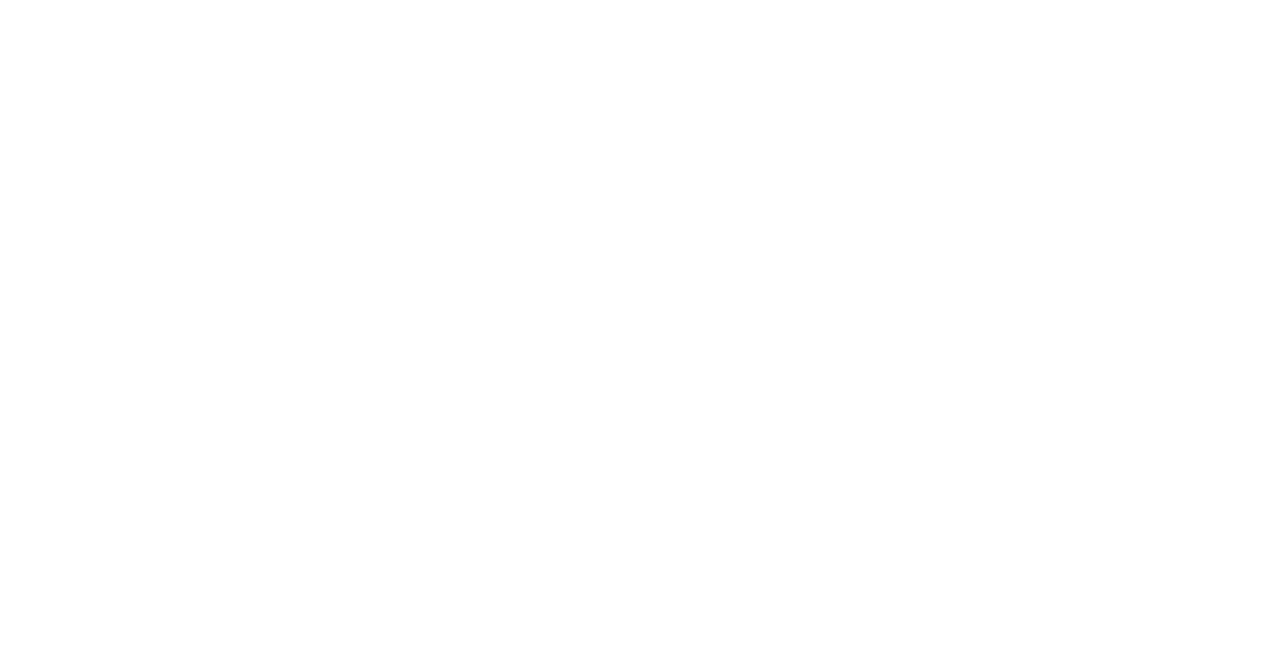 scroll, scrollTop: 0, scrollLeft: 0, axis: both 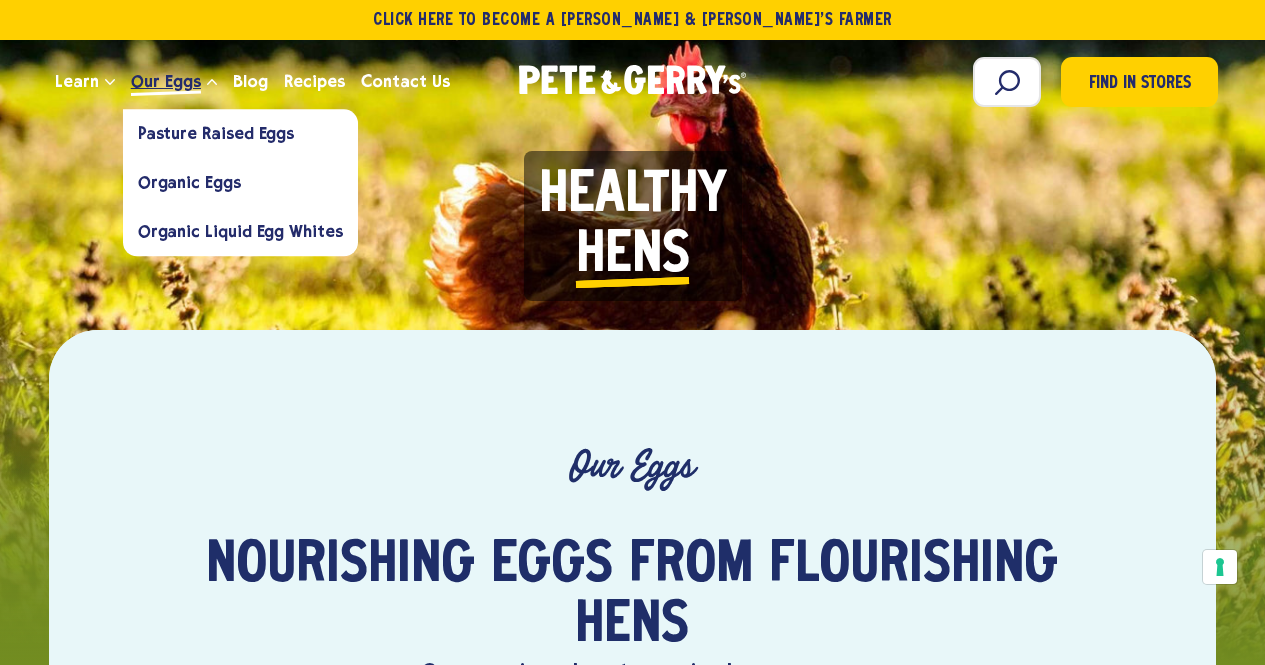 click on "Our Eggs" at bounding box center [174, 82] 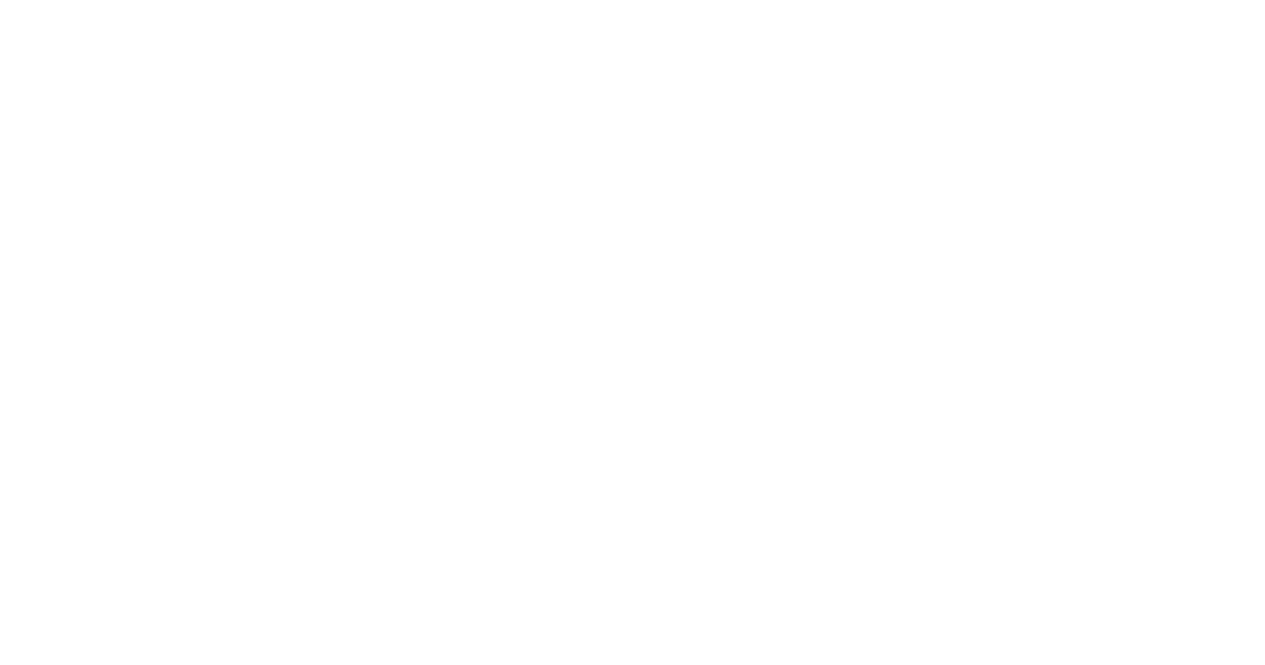 scroll, scrollTop: 0, scrollLeft: 0, axis: both 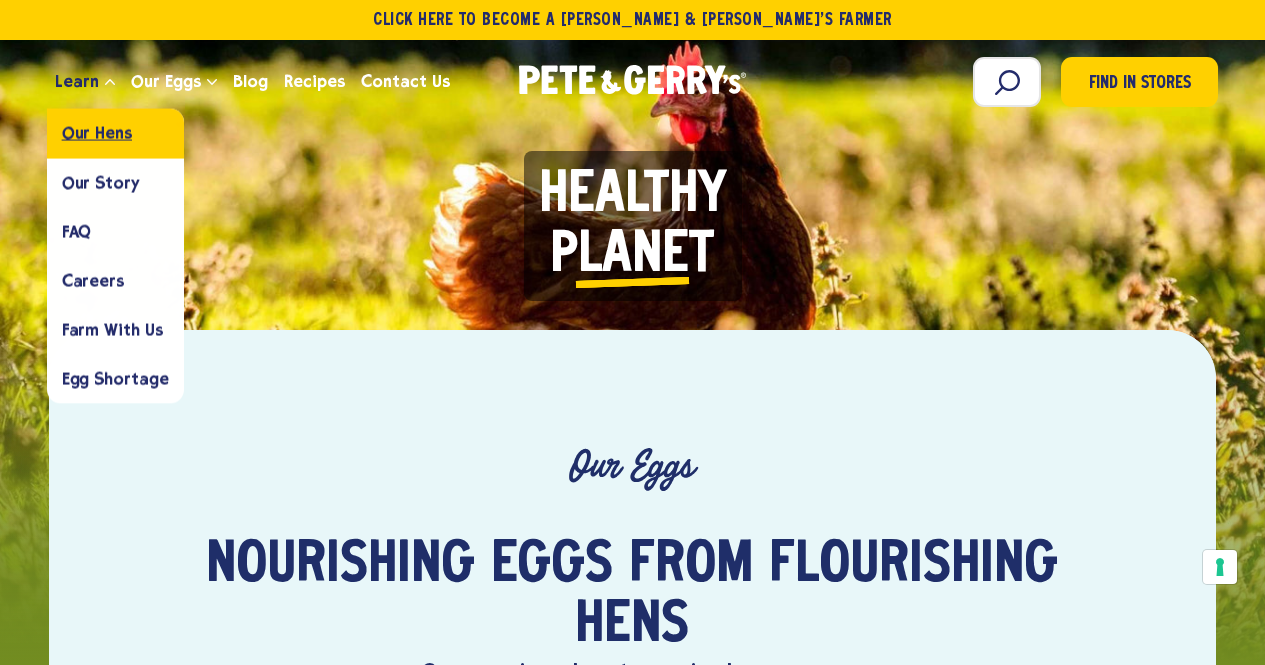 click on "Our Hens" at bounding box center [97, 133] 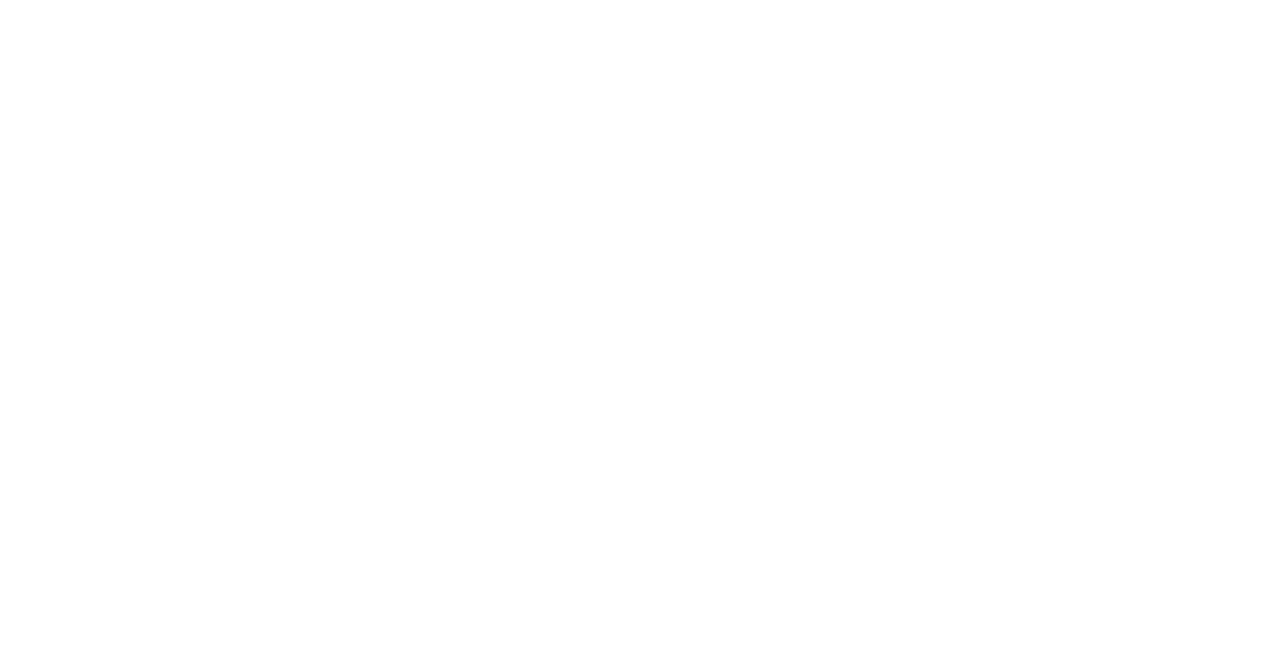 scroll, scrollTop: 0, scrollLeft: 0, axis: both 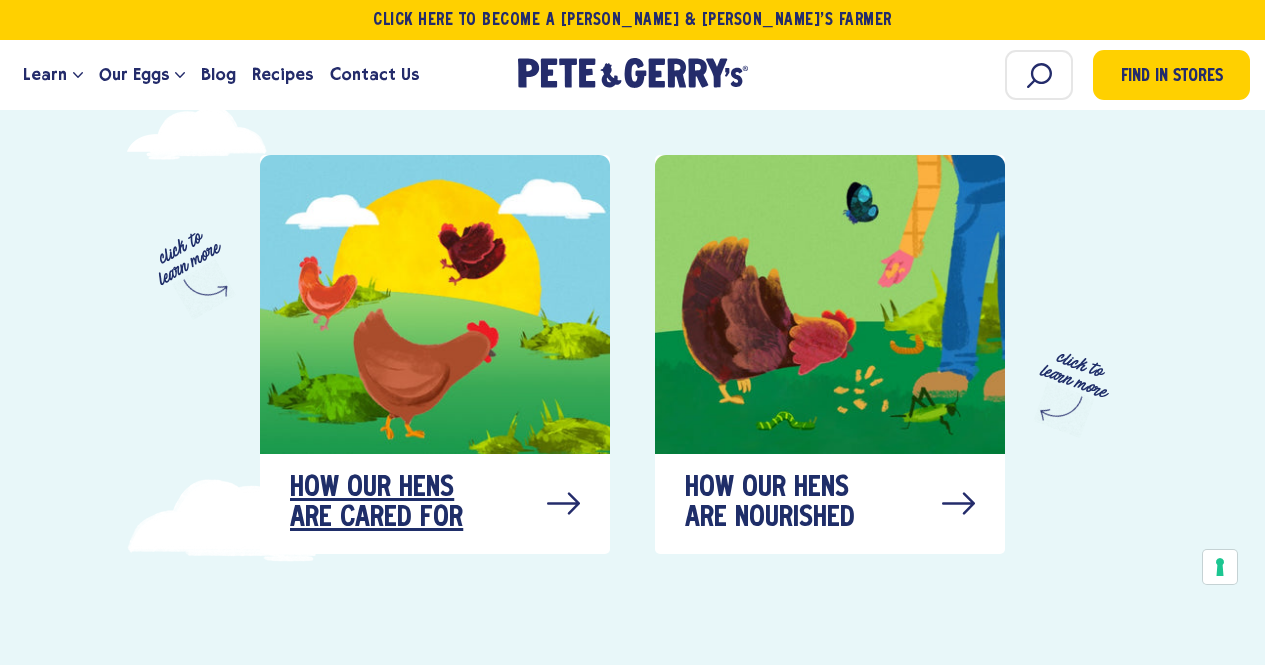 click at bounding box center (435, 304) 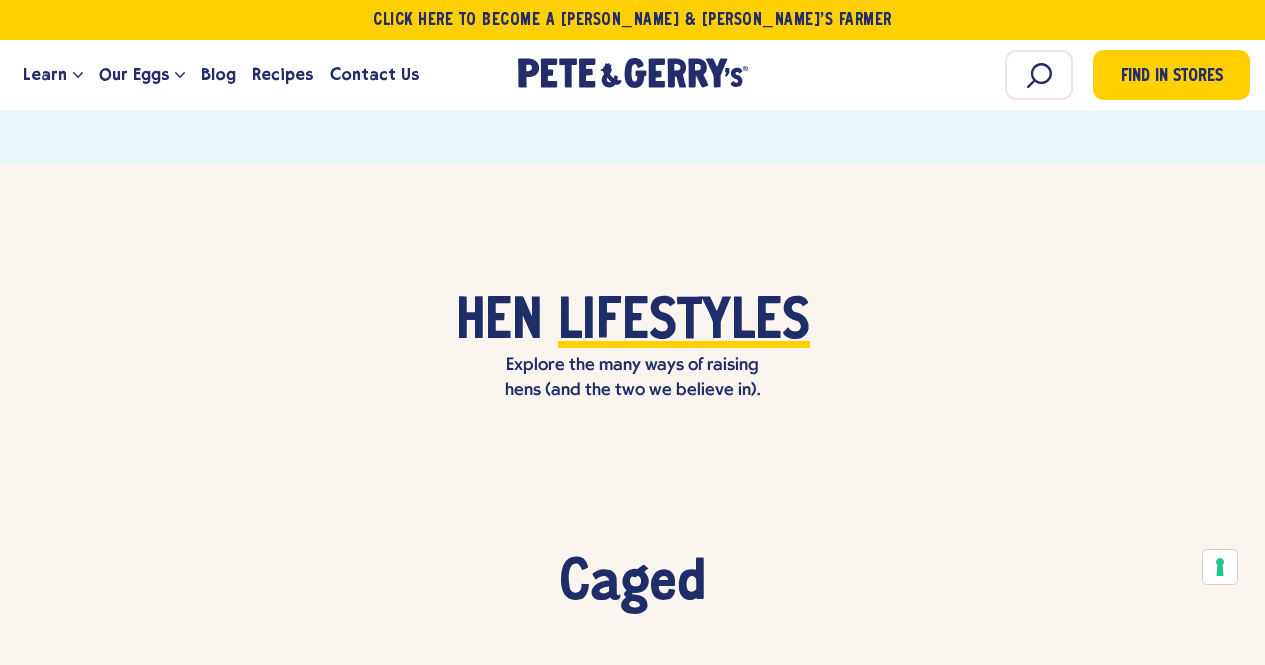scroll, scrollTop: 1675, scrollLeft: 0, axis: vertical 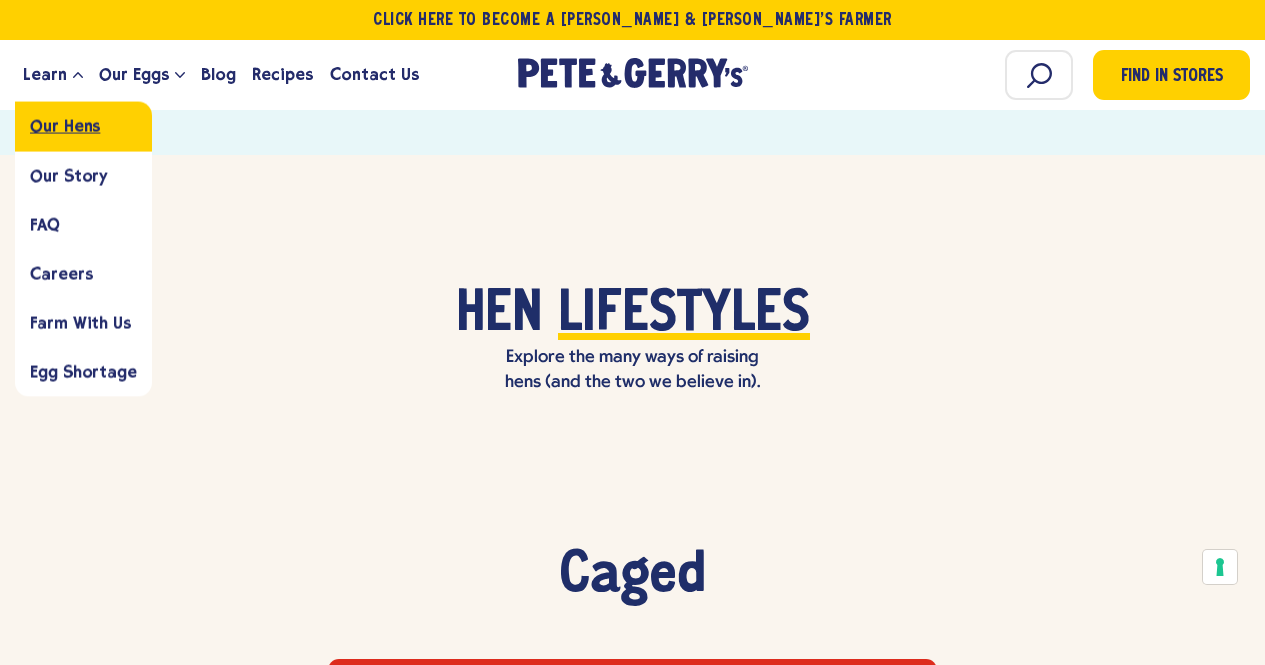 click on "Our Hens" at bounding box center (83, 126) 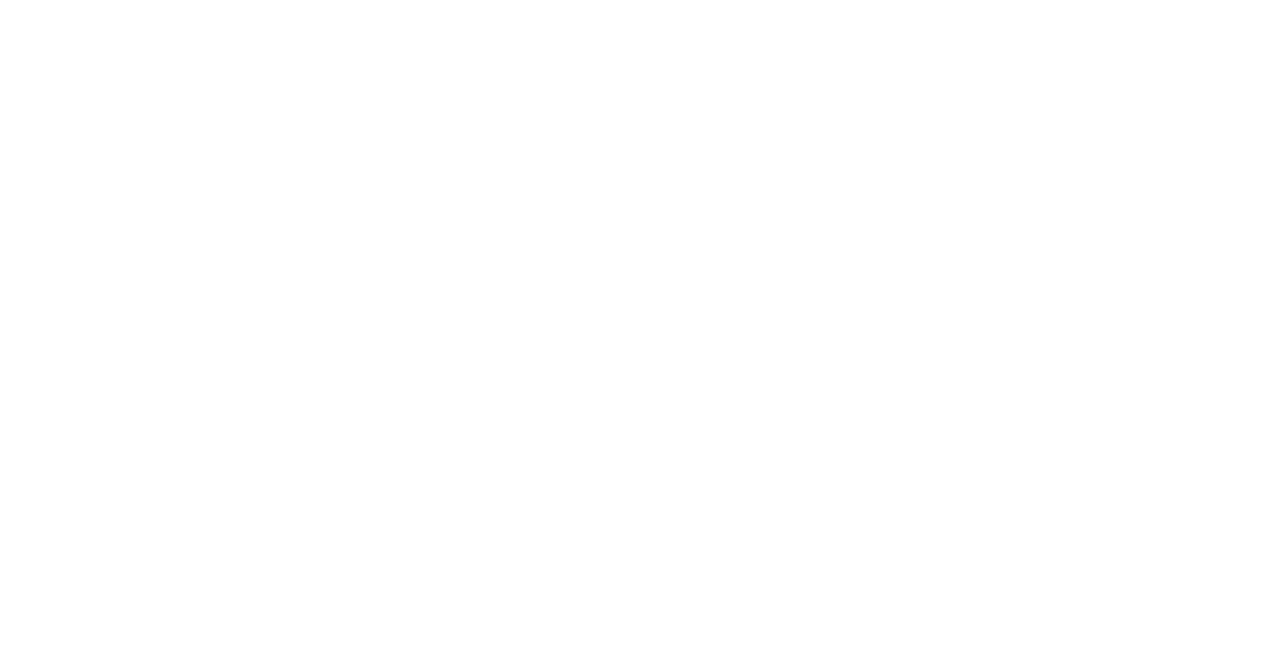 scroll, scrollTop: 0, scrollLeft: 0, axis: both 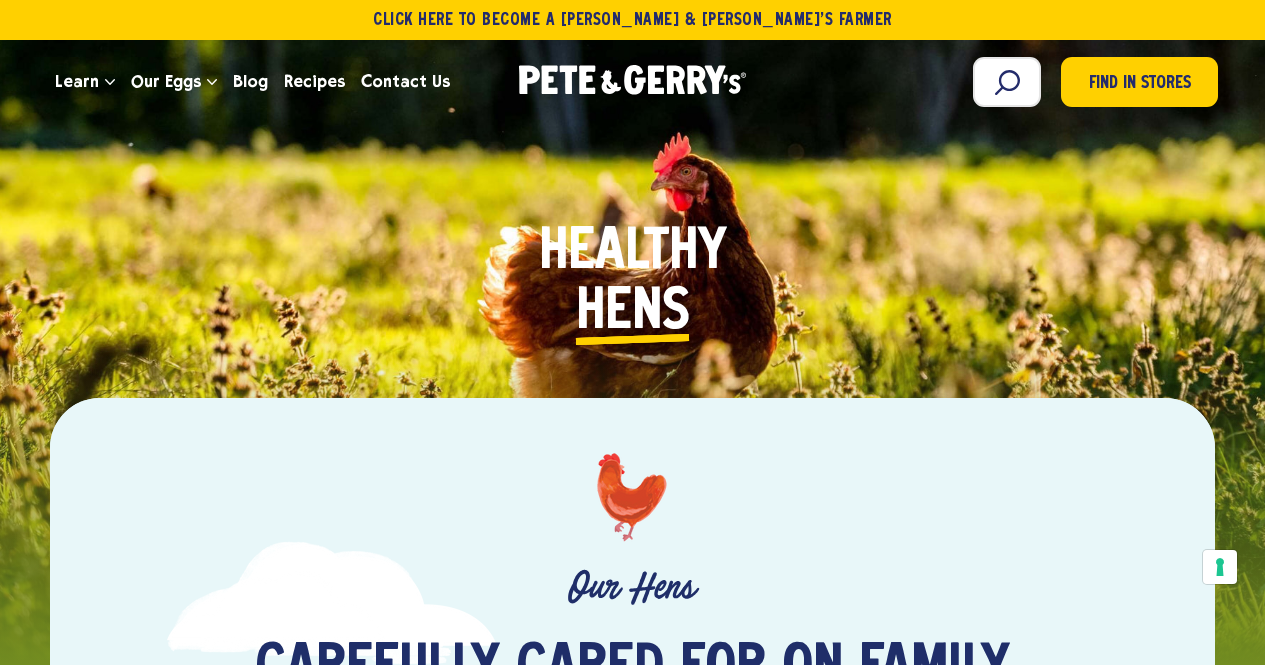 click on "P l a n e t" at bounding box center [632, 313] 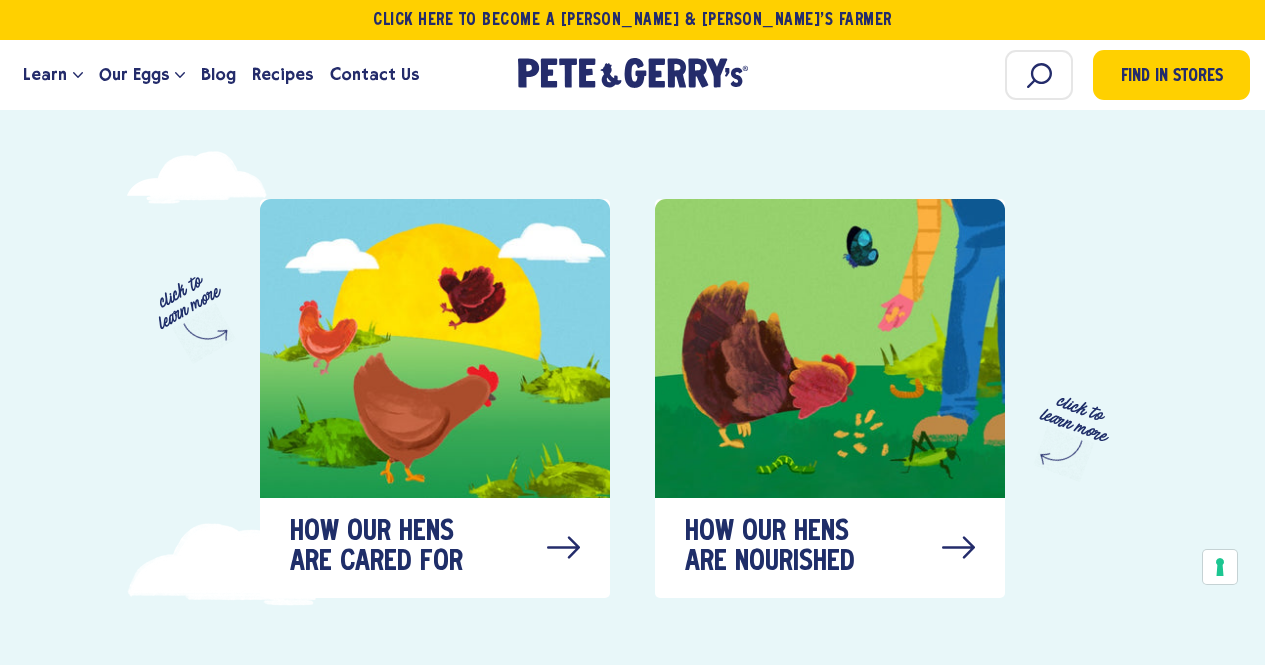 scroll, scrollTop: 912, scrollLeft: 0, axis: vertical 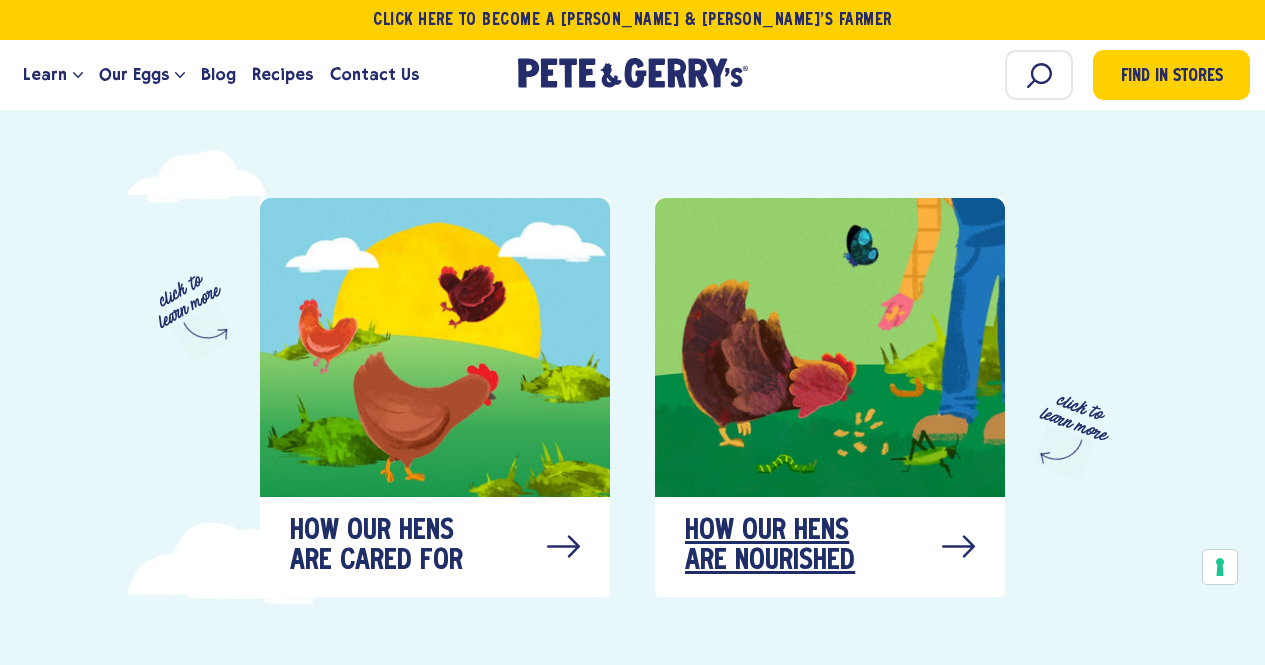 click on "How our hens are nourished" at bounding box center (785, 547) 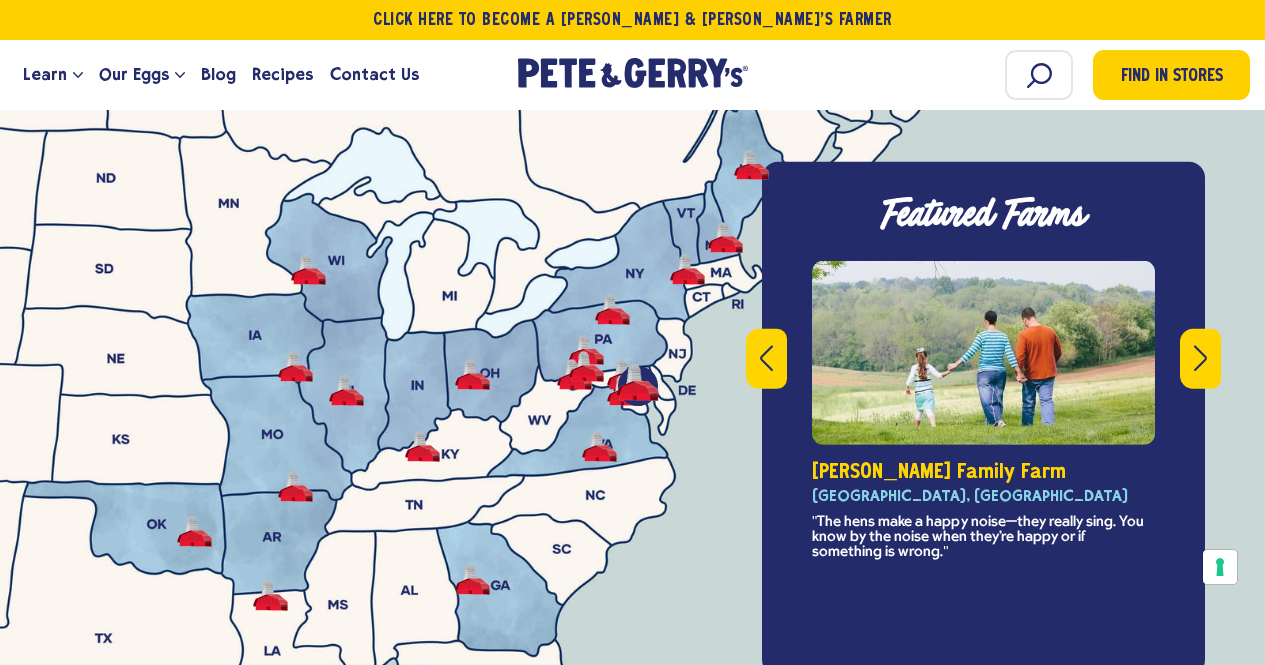 scroll, scrollTop: 7003, scrollLeft: 0, axis: vertical 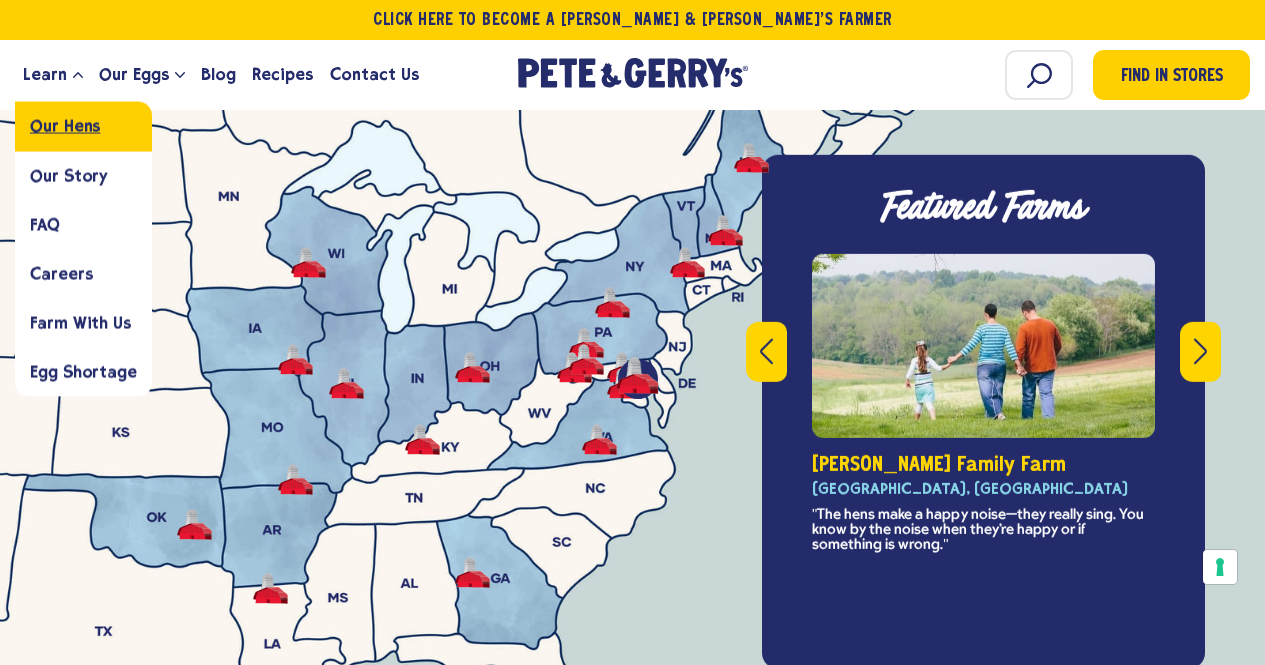 click on "Our Hens" at bounding box center (65, 126) 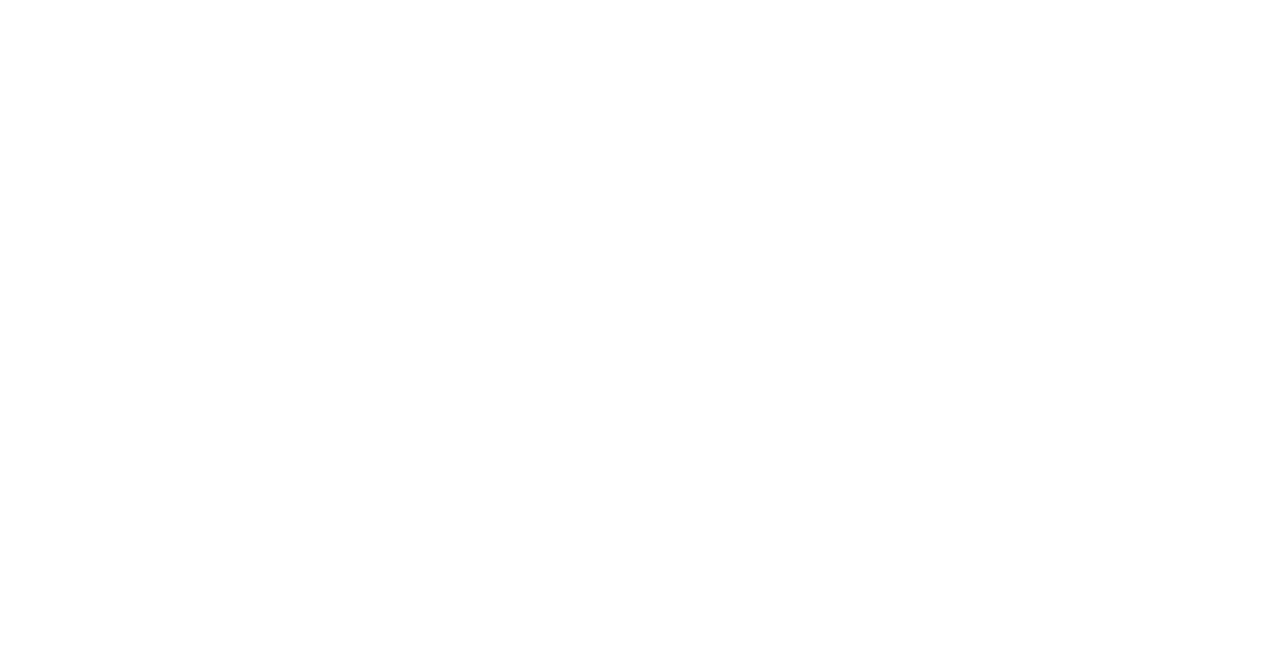 scroll, scrollTop: 0, scrollLeft: 0, axis: both 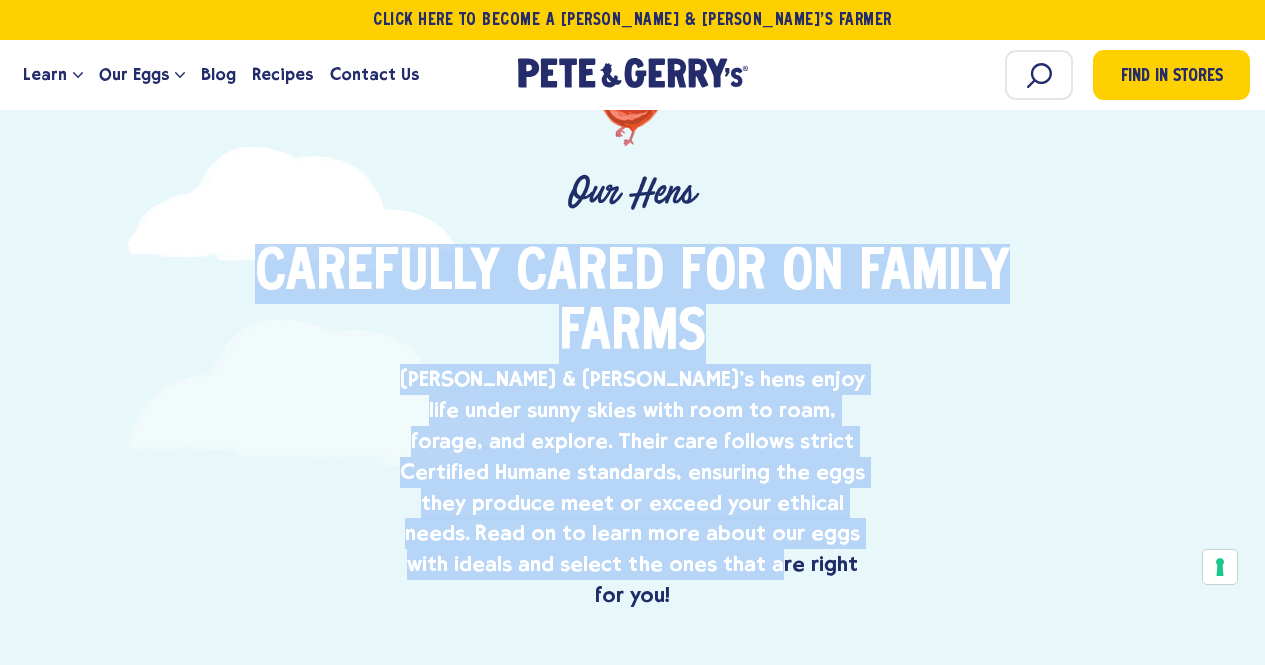 drag, startPoint x: 703, startPoint y: 572, endPoint x: 256, endPoint y: 261, distance: 544.54565 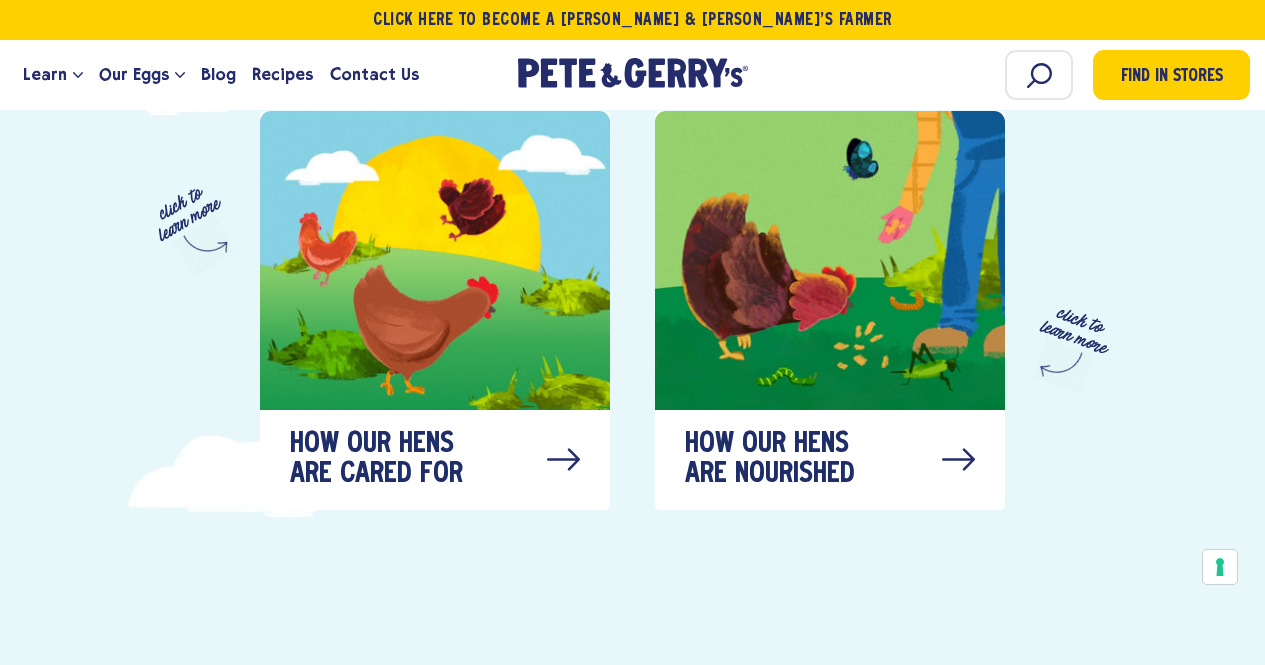 scroll, scrollTop: 1002, scrollLeft: 0, axis: vertical 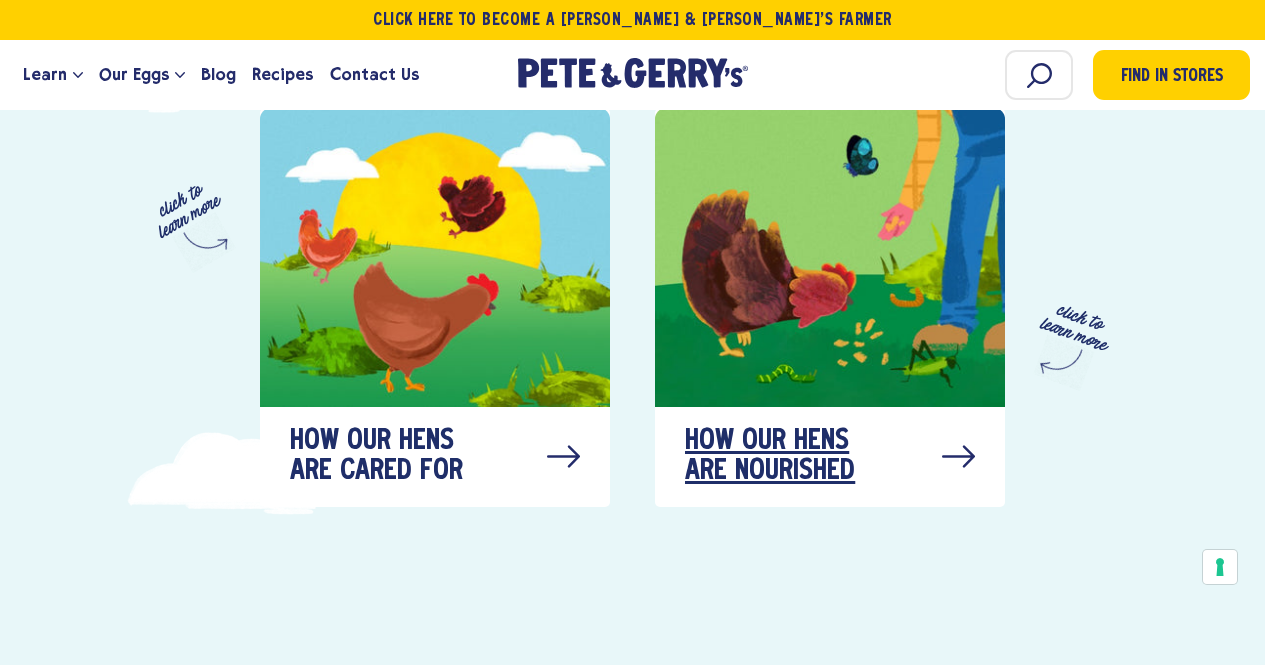 click at bounding box center [830, 257] 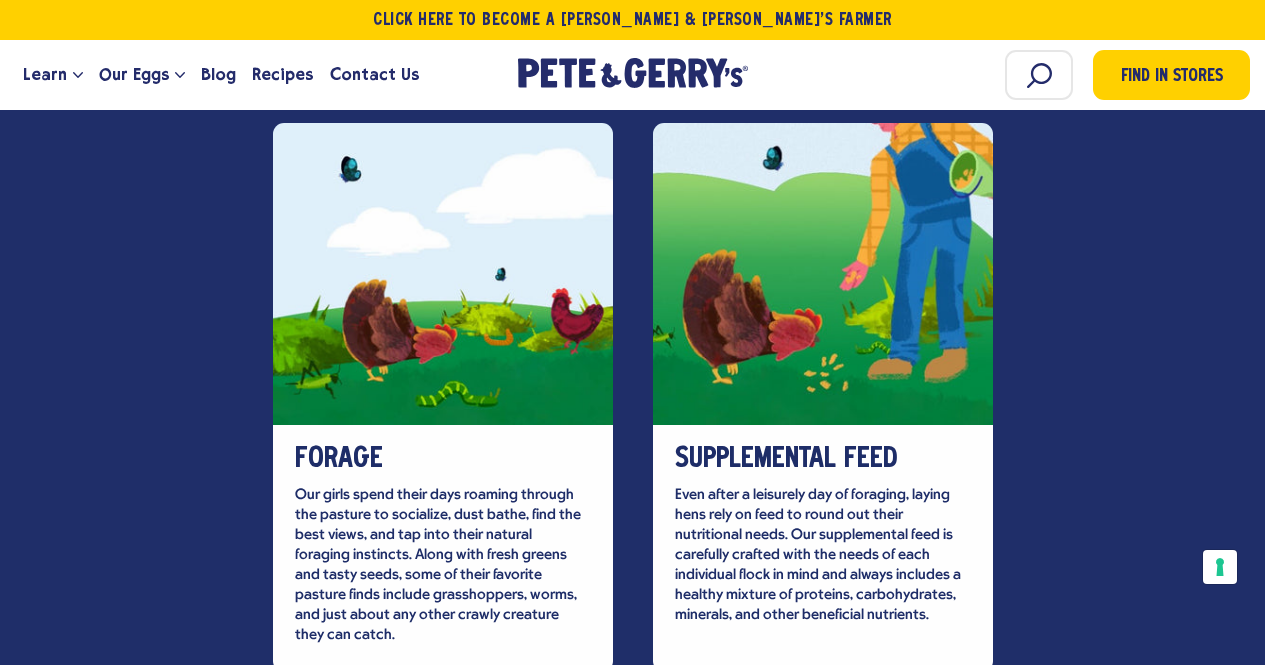 scroll, scrollTop: 5736, scrollLeft: 0, axis: vertical 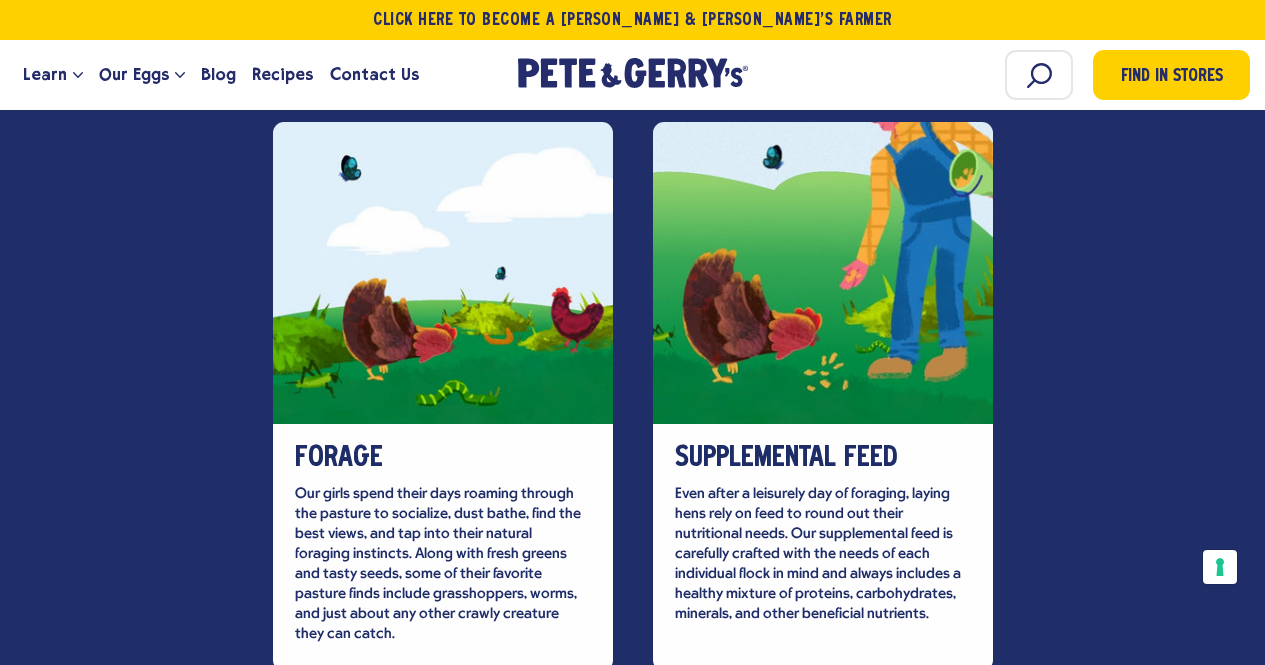 click on "Supplemental Feed
Even after a leisurely day of foraging, laying hens rely on feed to round out their nutritional needs. Our supplemental feed is carefully crafted with the needs of each individual flock in mind and always includes a healthy mixture of proteins, carbohydrates, minerals, and other beneficial nutrients." at bounding box center (823, 547) 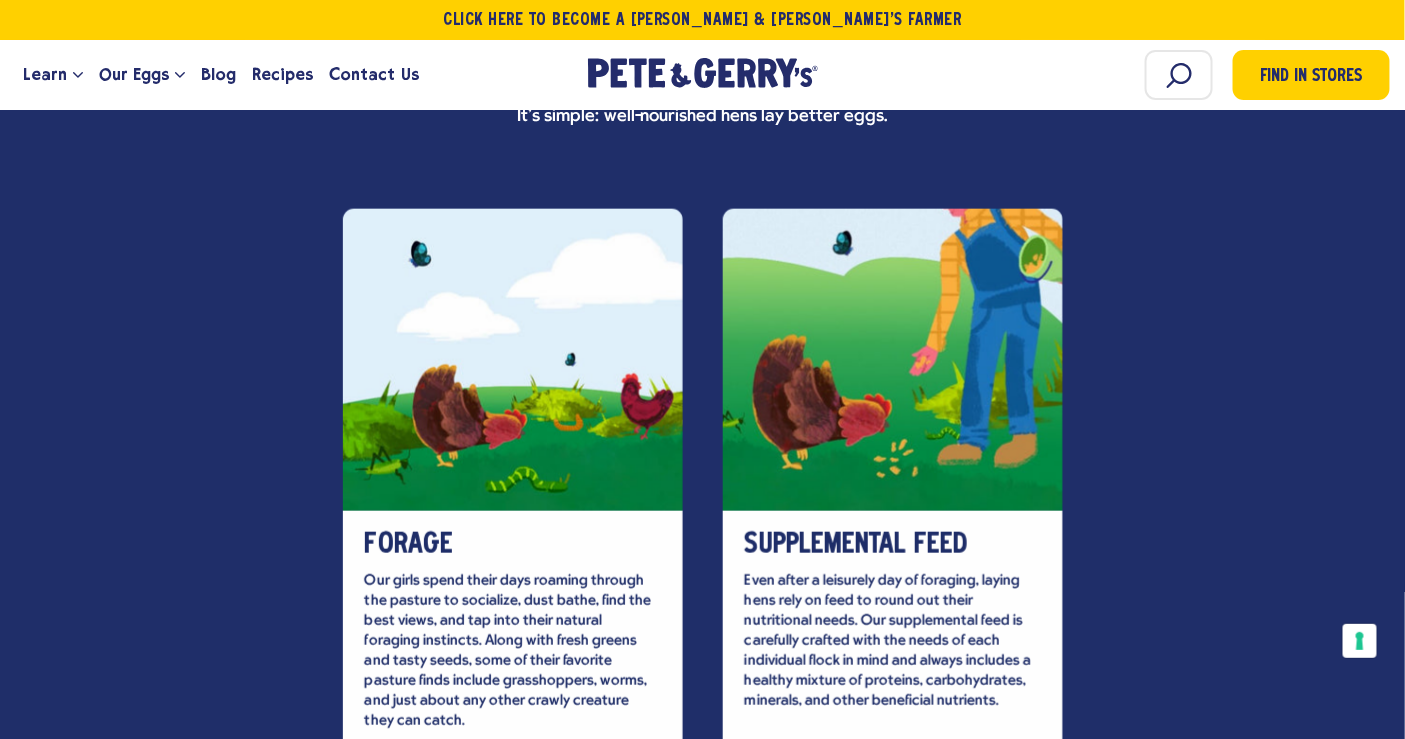 scroll, scrollTop: 5694, scrollLeft: 0, axis: vertical 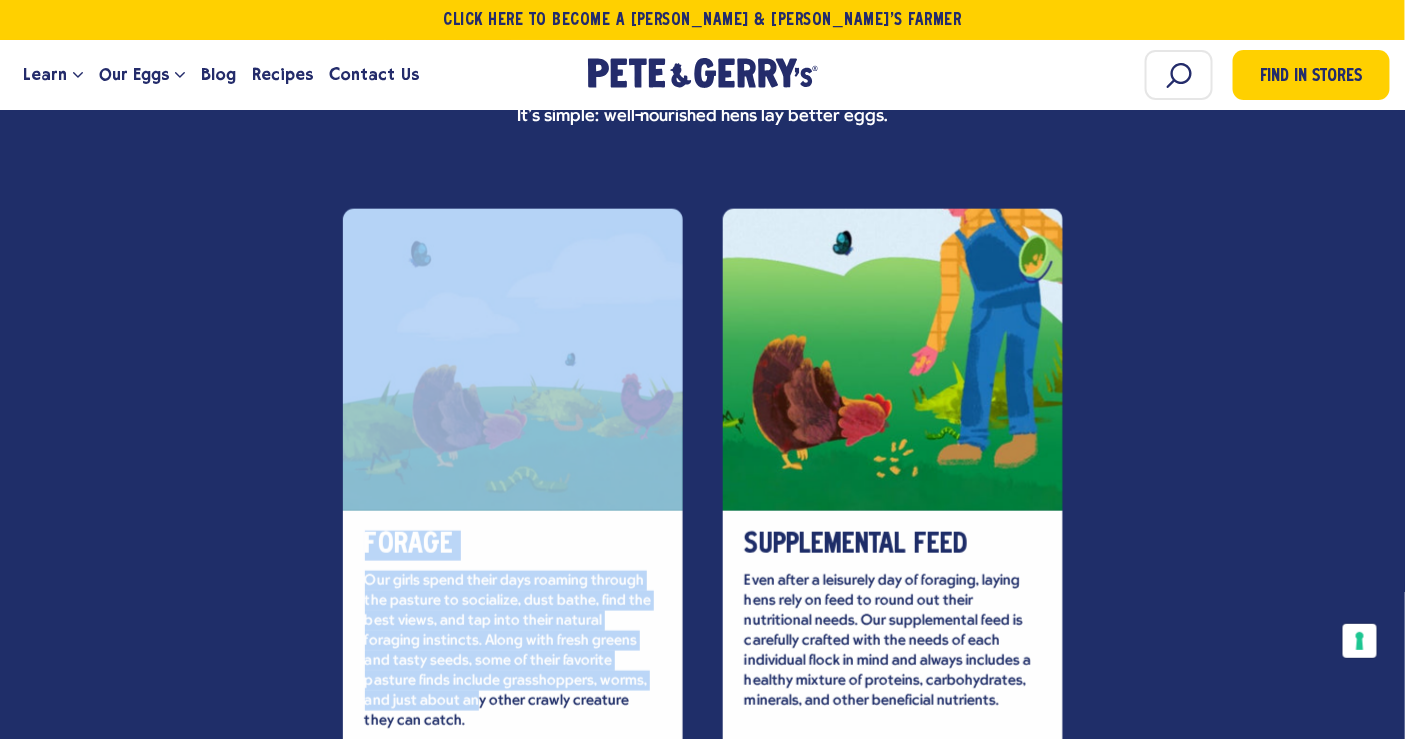 drag, startPoint x: 173, startPoint y: 643, endPoint x: 318, endPoint y: 340, distance: 335.9077 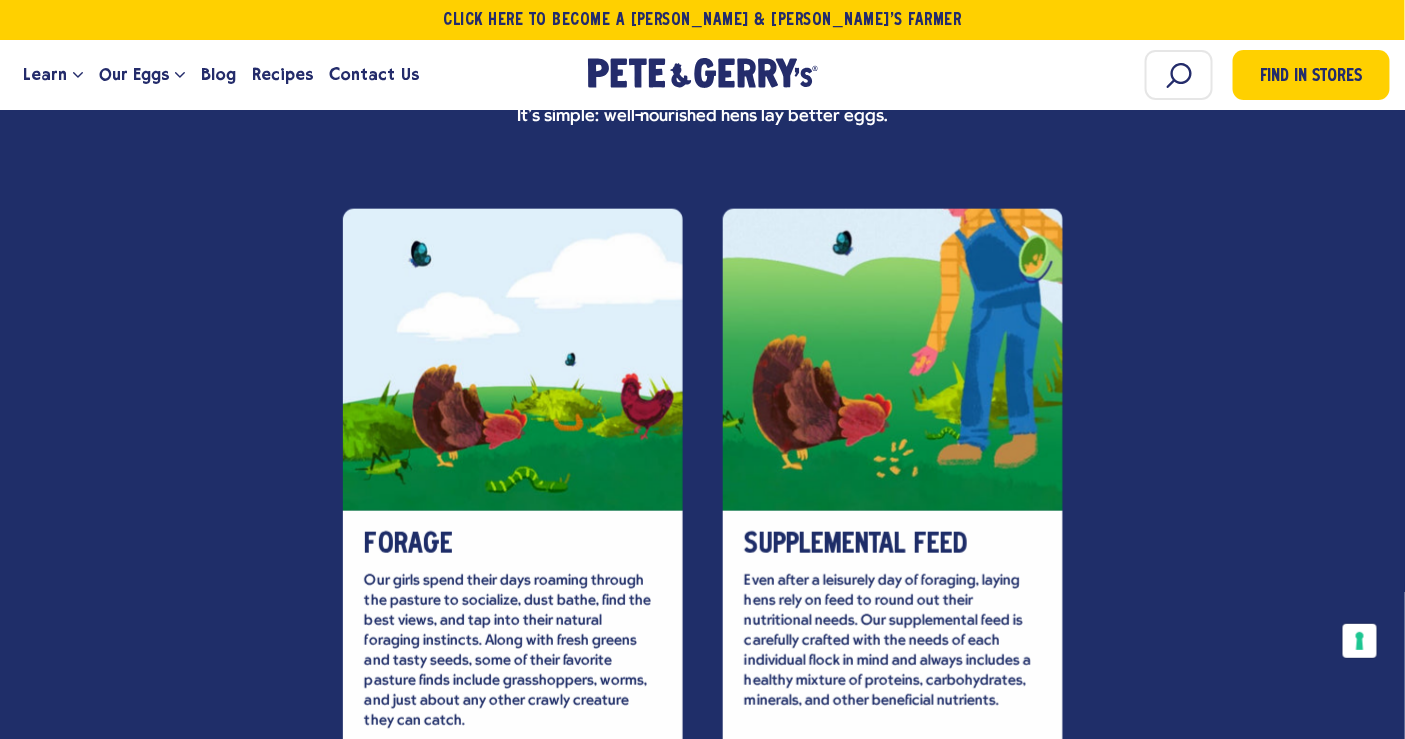 click on "Forage
Our girls spend their days roaming through the pasture to socialize, dust bathe, find the best views, and tap into their natural foraging instincts. Along with fresh greens and tasty seeds, some of their favorite pasture finds include grasshoppers, worms, and just about any other crawly creature they can catch.
Supplemental Feed
Even after a leisurely day of foraging, laying hens rely on feed to round out their nutritional needs. Our supplemental feed is carefully crafted with the needs of each individual flock in mind and always includes a healthy mixture of proteins, carbohydrates, minerals, and other beneficial nutrients." at bounding box center [702, 483] 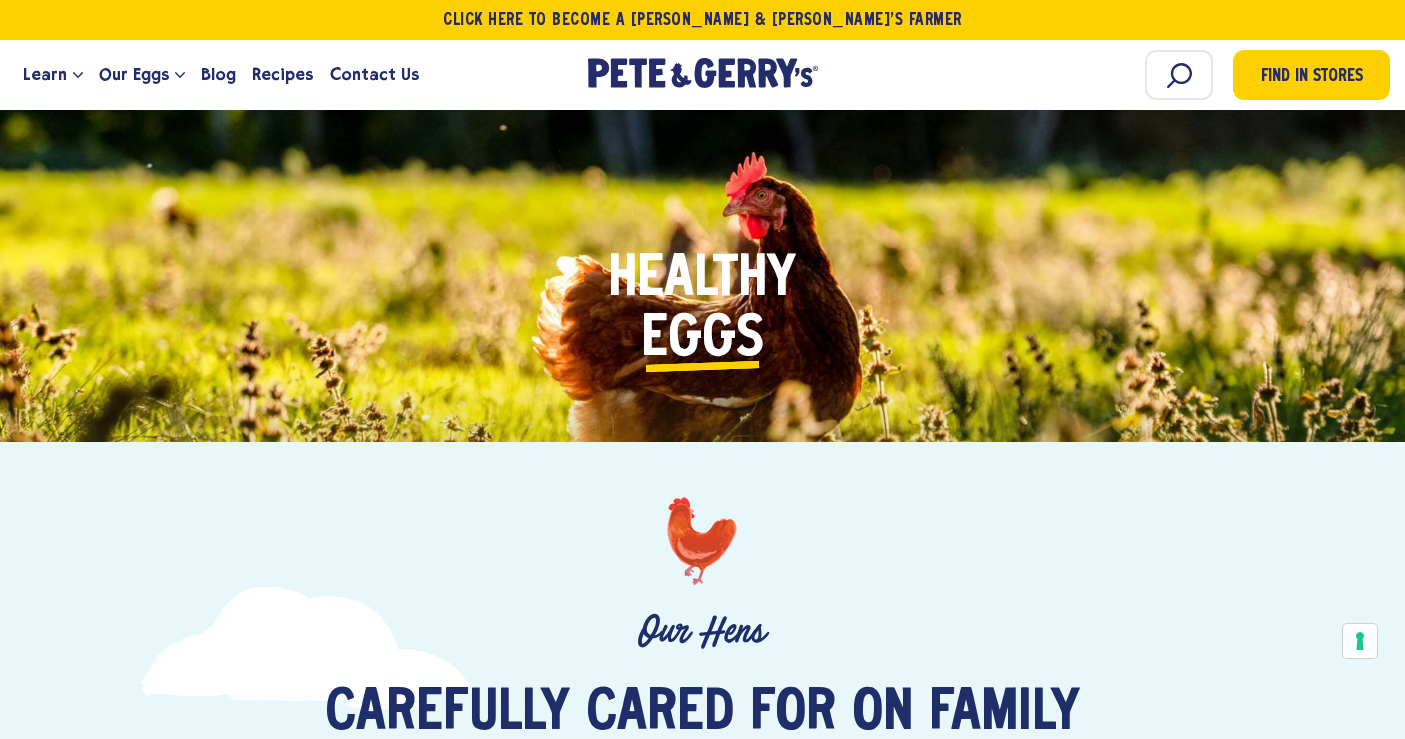 scroll, scrollTop: 2608, scrollLeft: 0, axis: vertical 